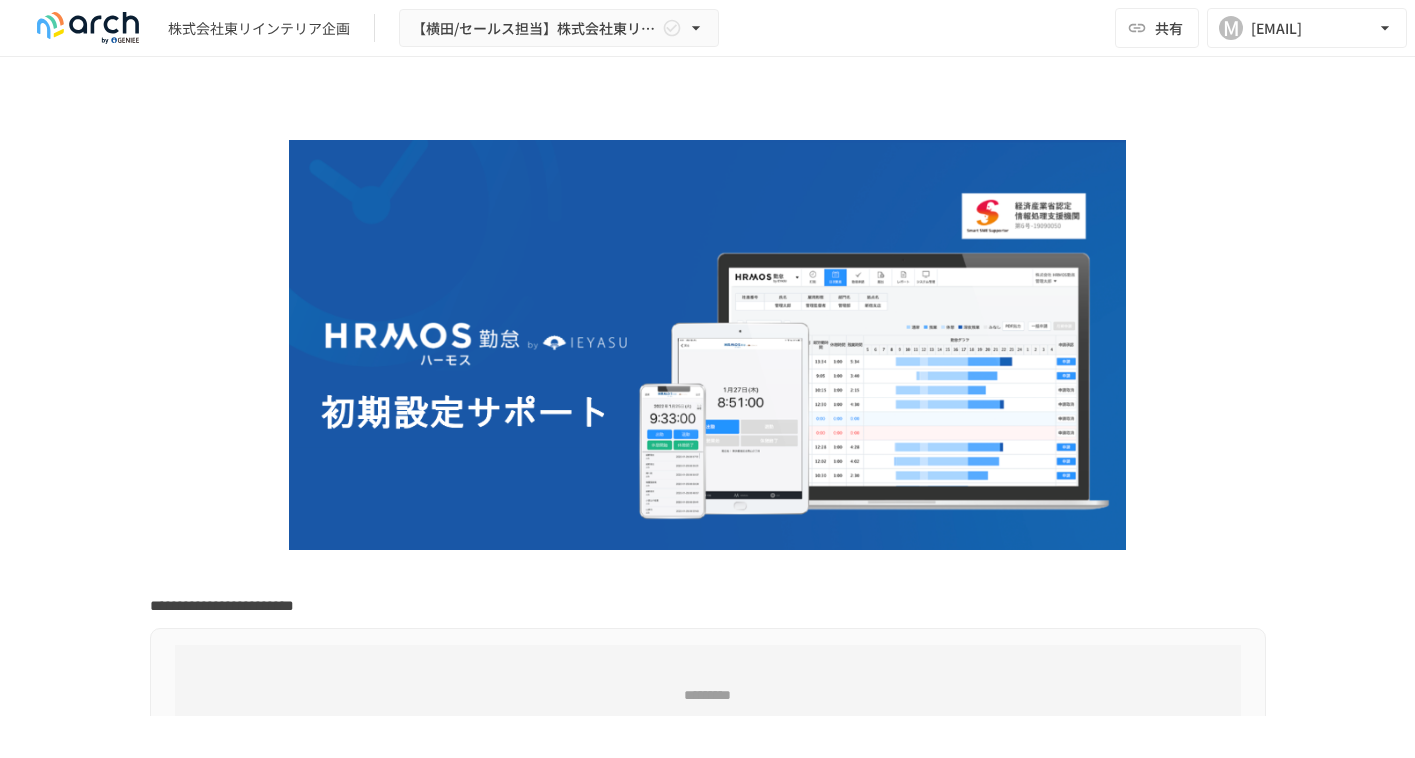 scroll, scrollTop: 0, scrollLeft: 0, axis: both 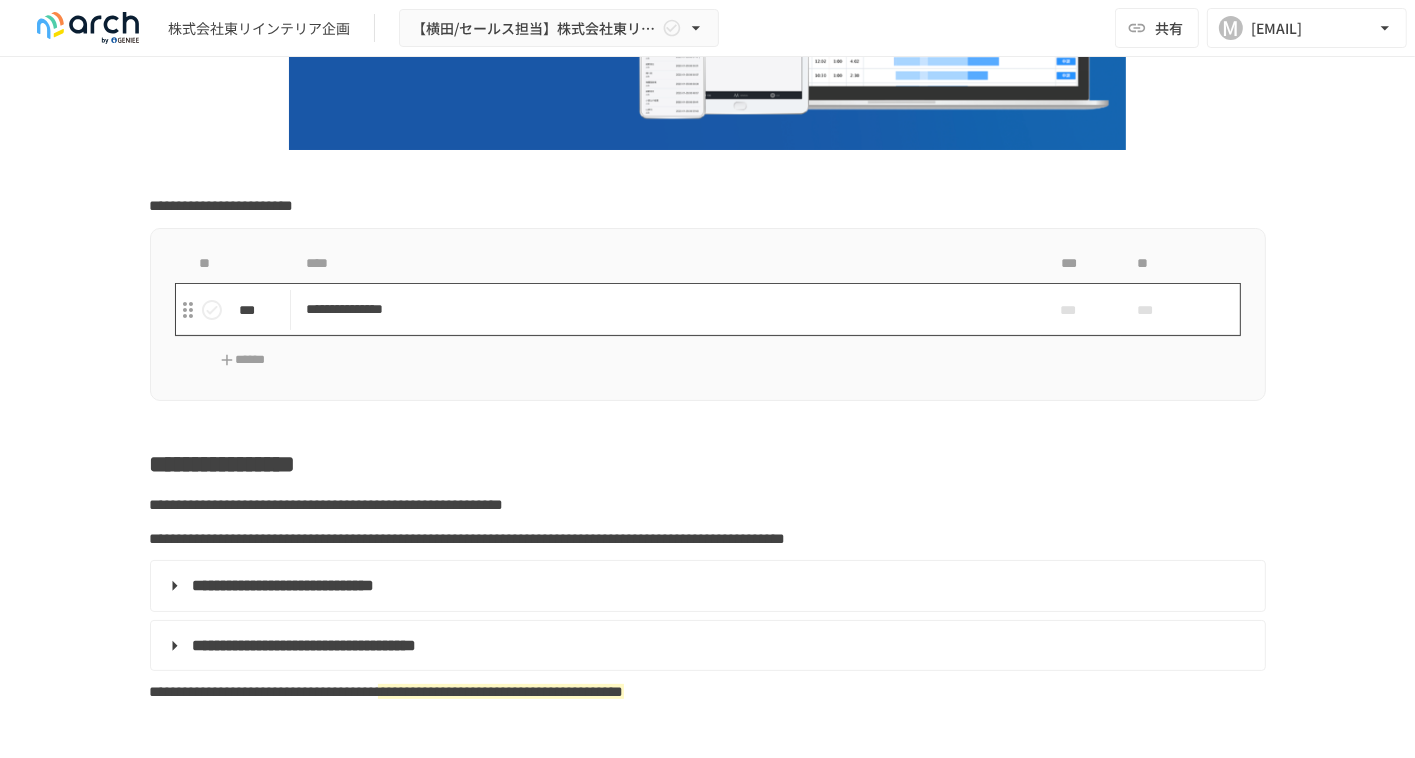 click on "**********" at bounding box center [666, 309] 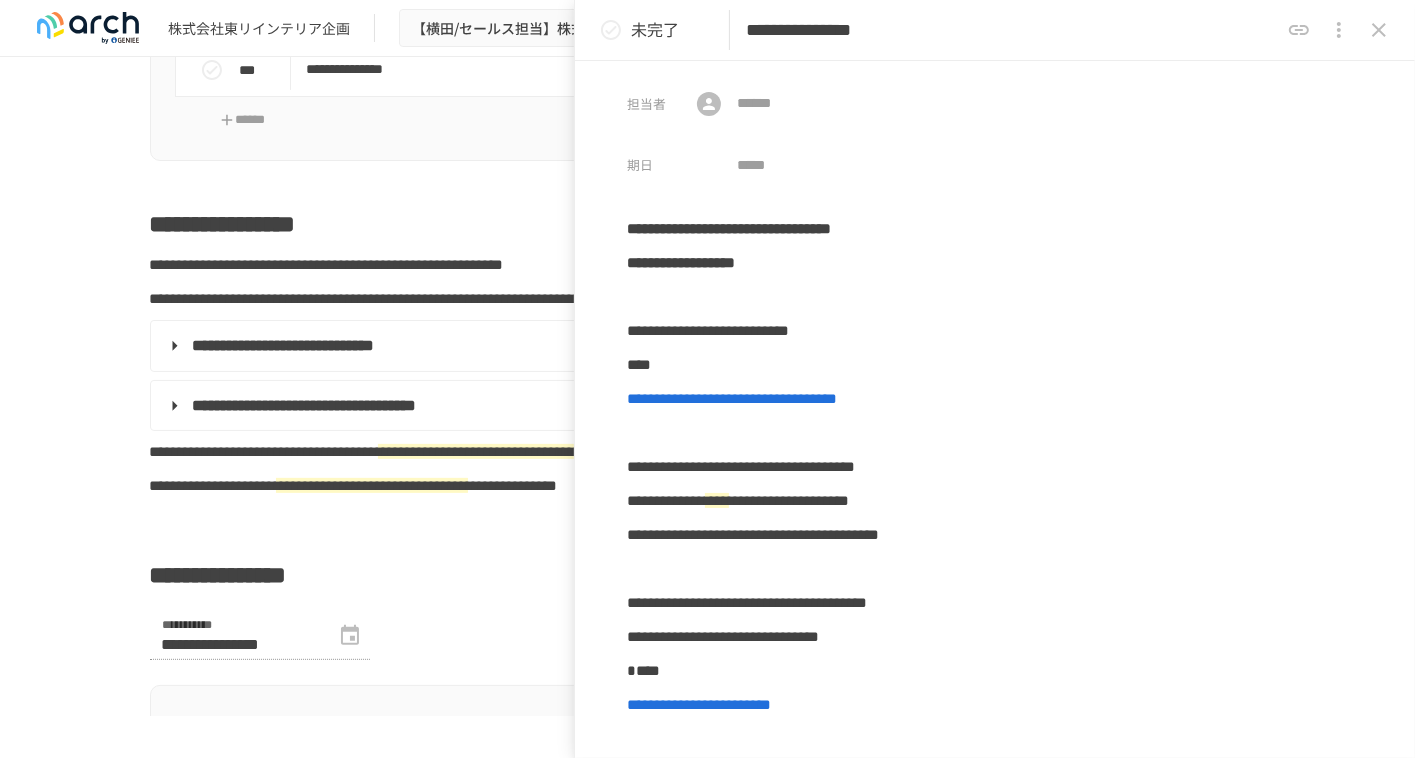 scroll, scrollTop: 800, scrollLeft: 0, axis: vertical 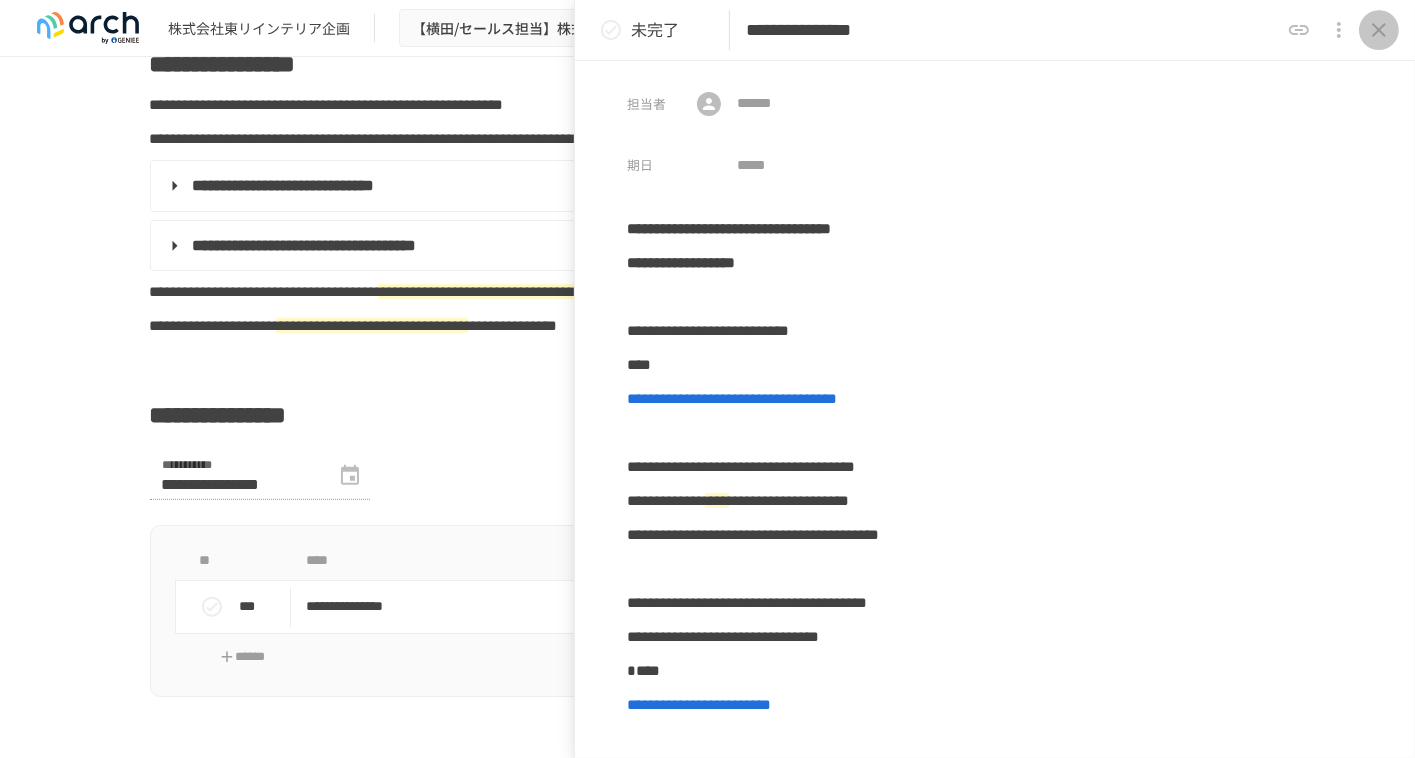 click 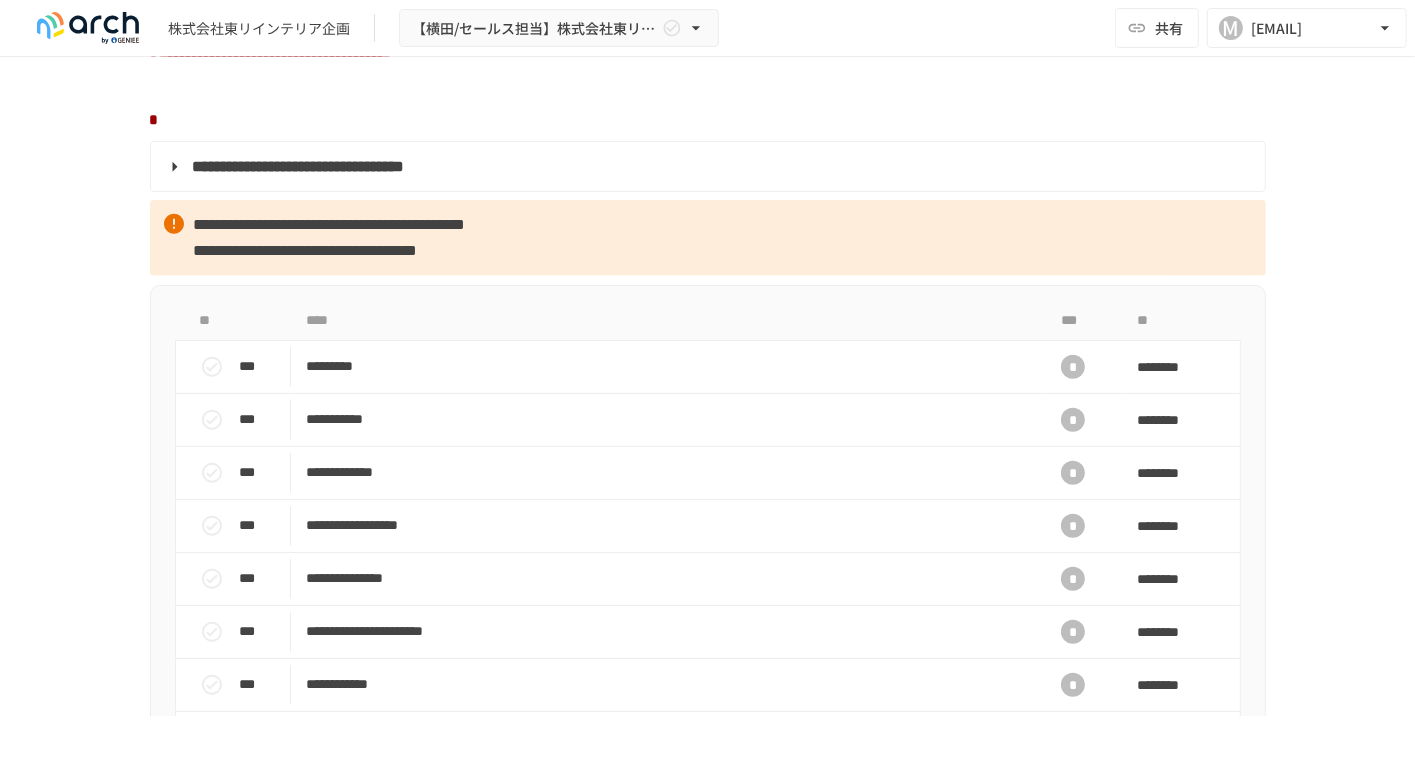 scroll, scrollTop: 1800, scrollLeft: 0, axis: vertical 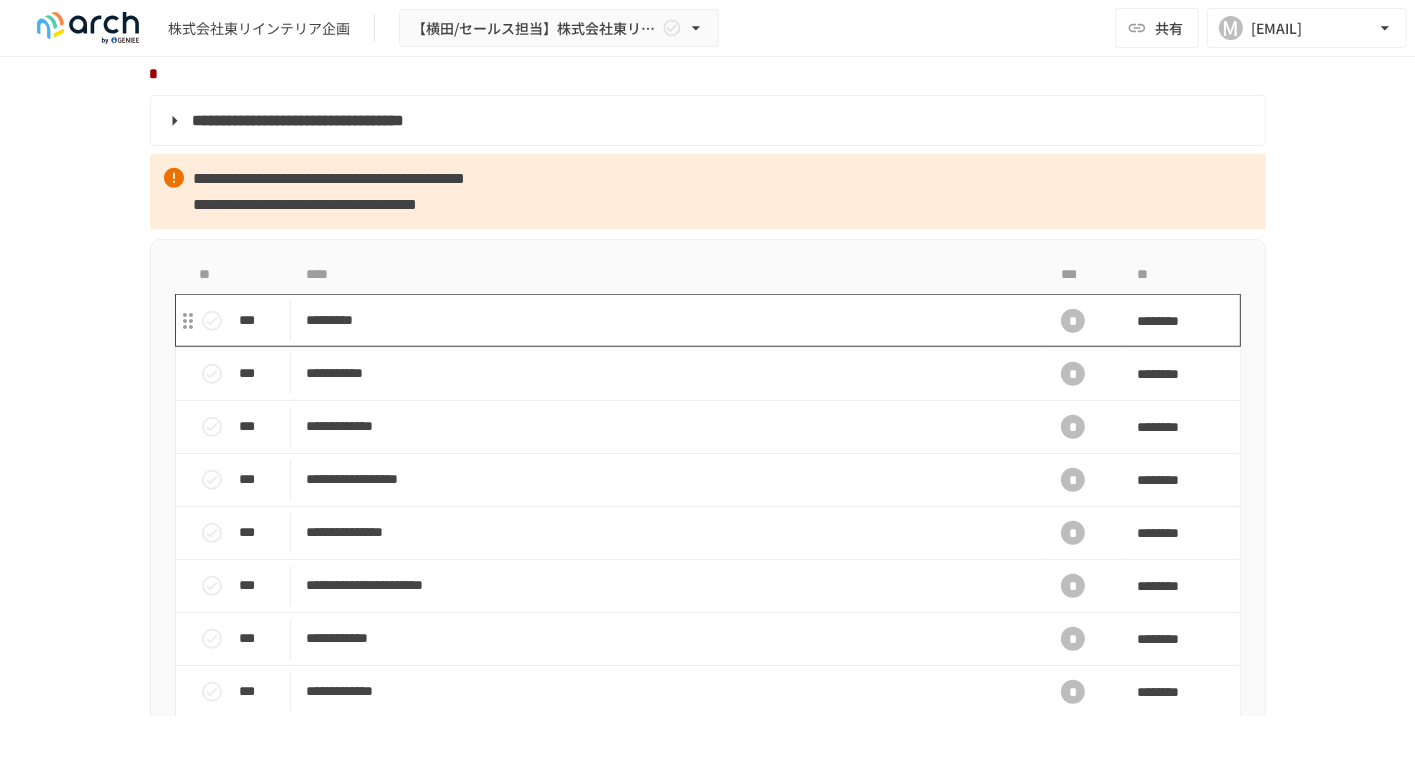 click on "*********" at bounding box center (666, 320) 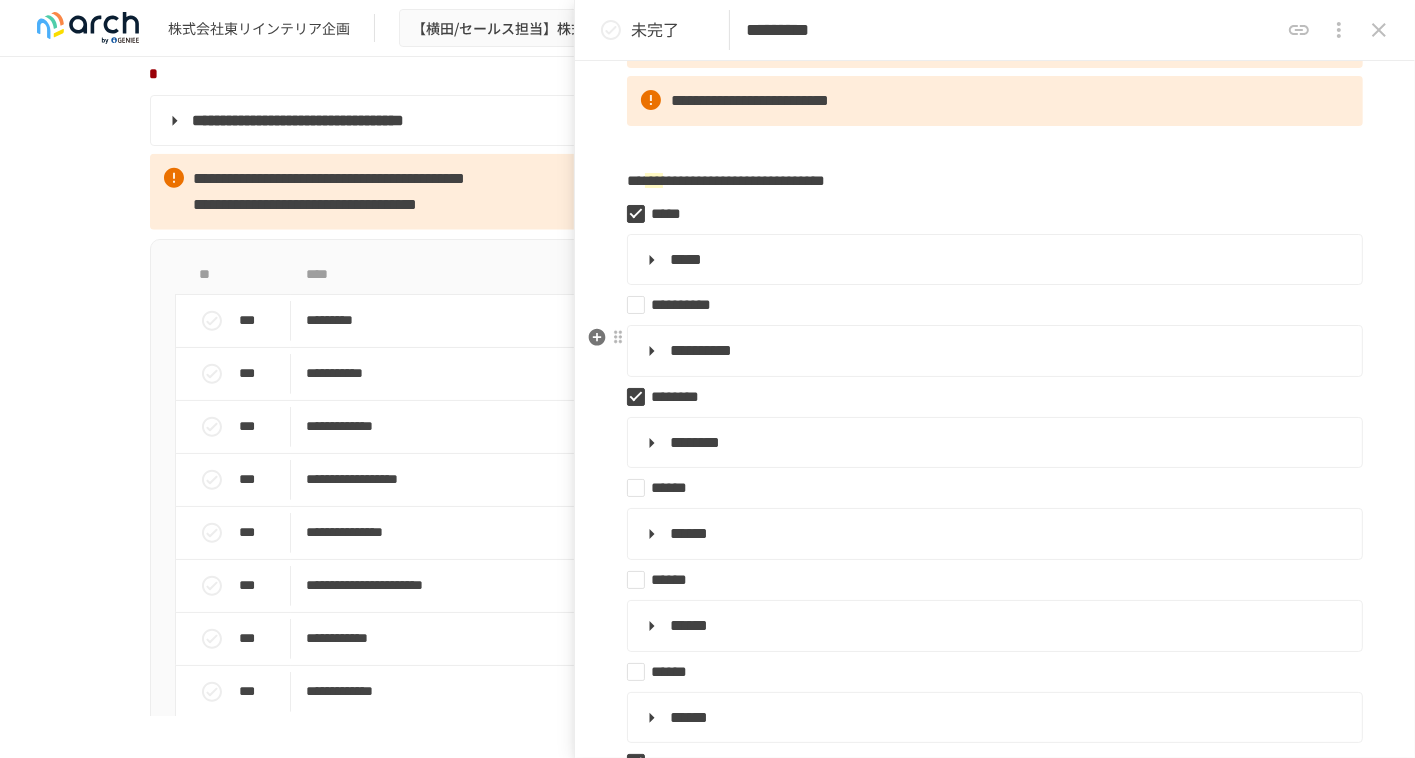 scroll, scrollTop: 300, scrollLeft: 0, axis: vertical 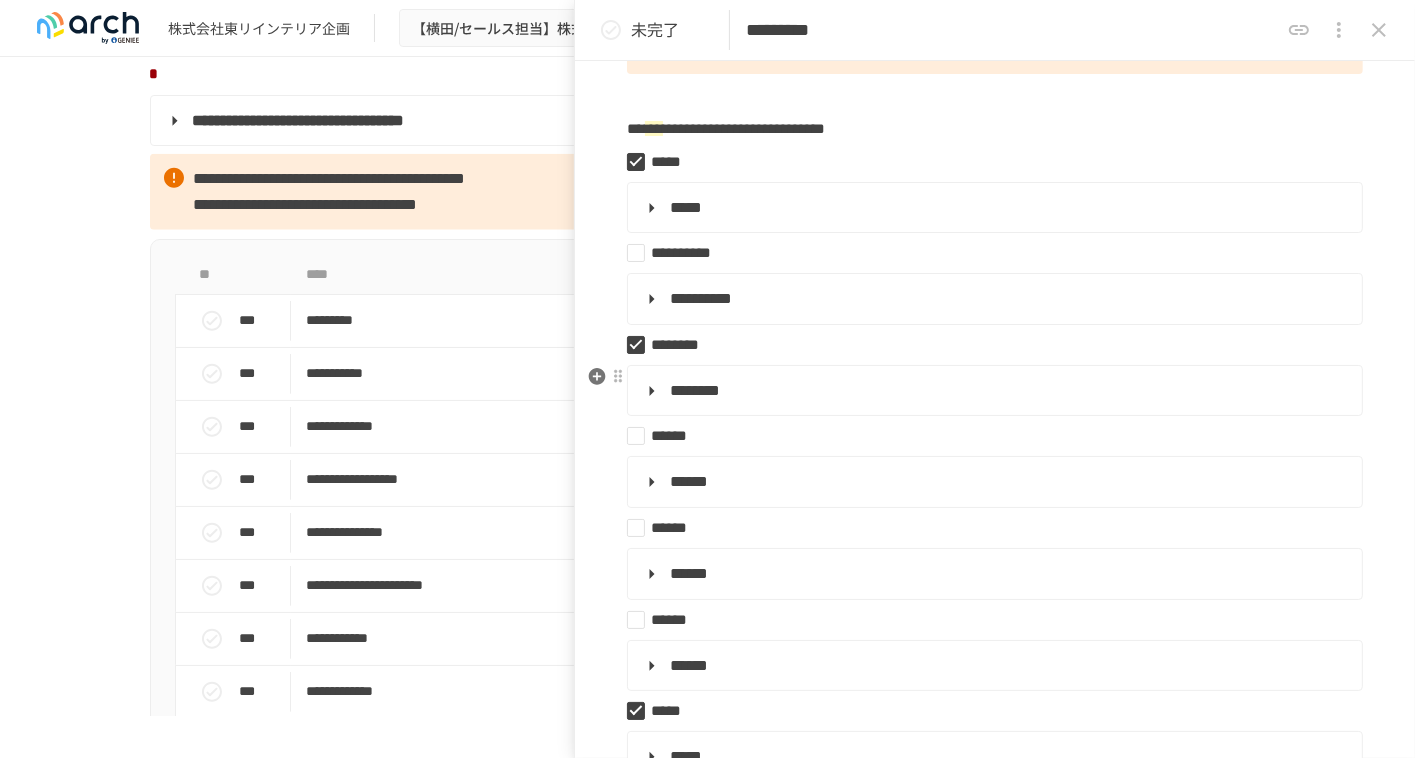 click on "********" at bounding box center (993, 391) 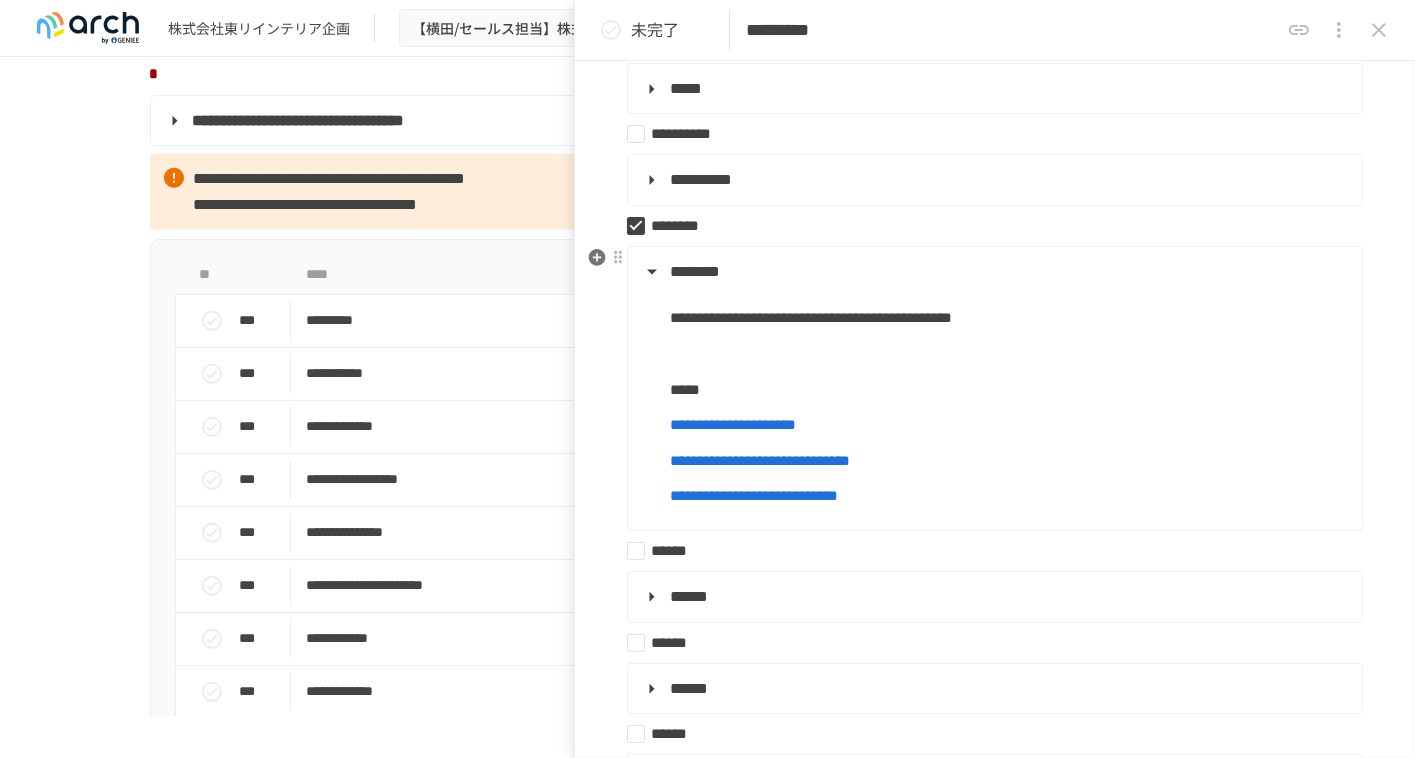 scroll, scrollTop: 400, scrollLeft: 0, axis: vertical 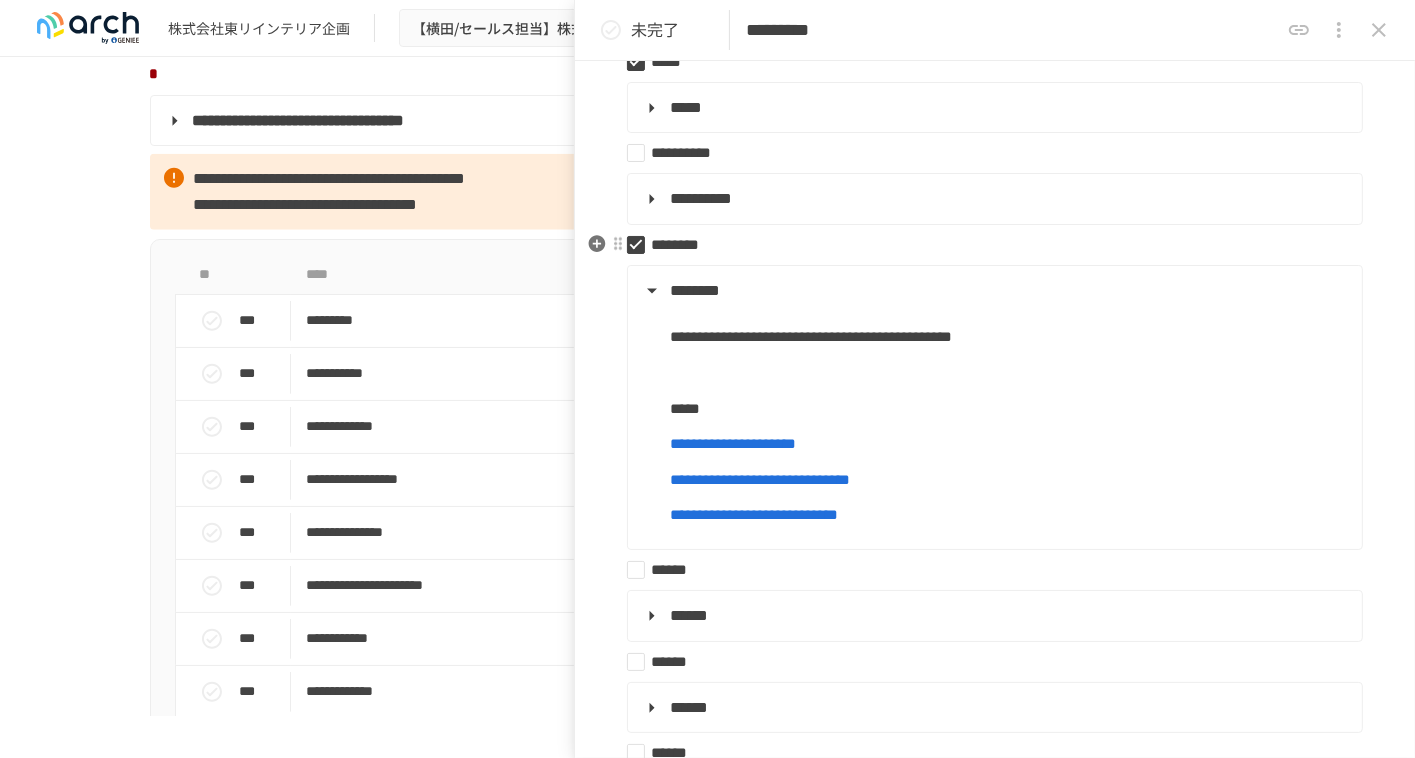 click on "********" at bounding box center (987, 245) 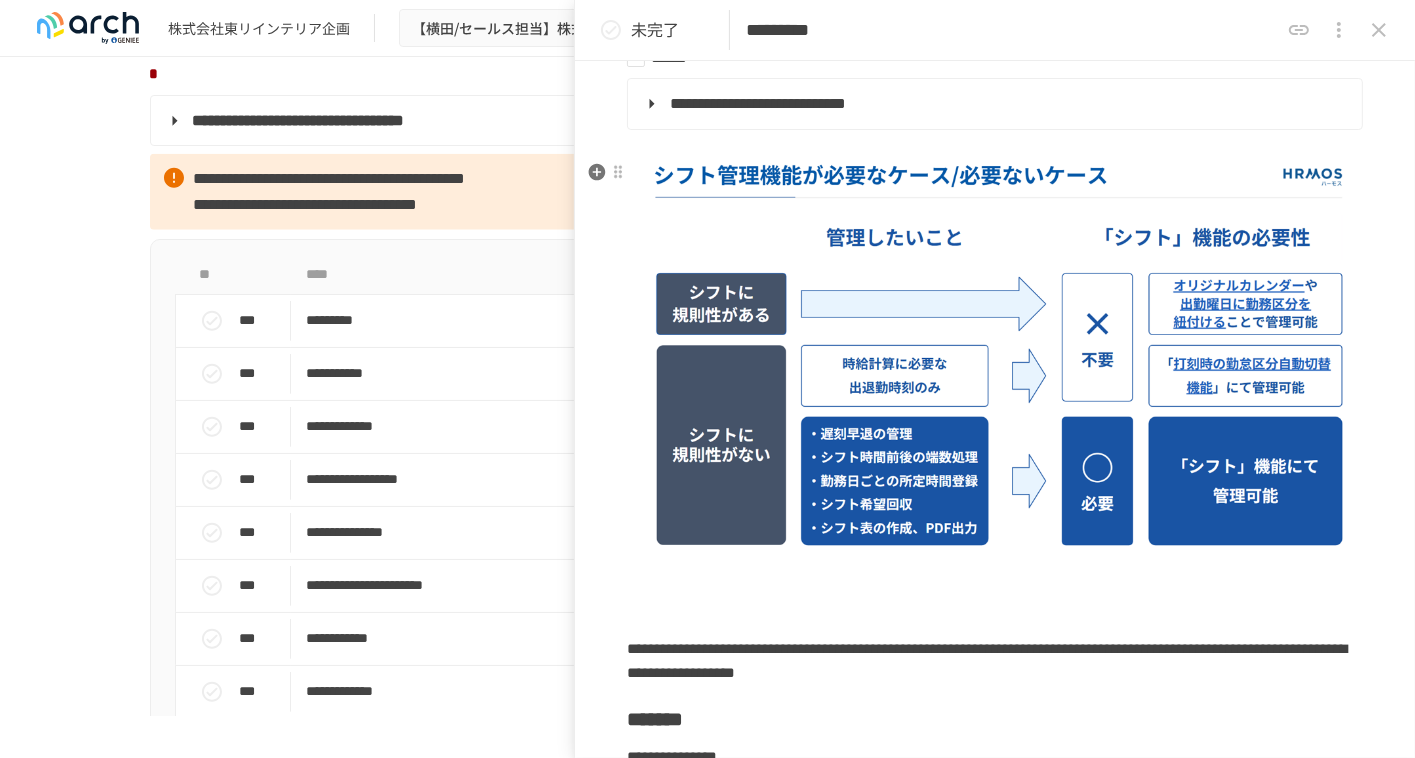 scroll, scrollTop: 1300, scrollLeft: 0, axis: vertical 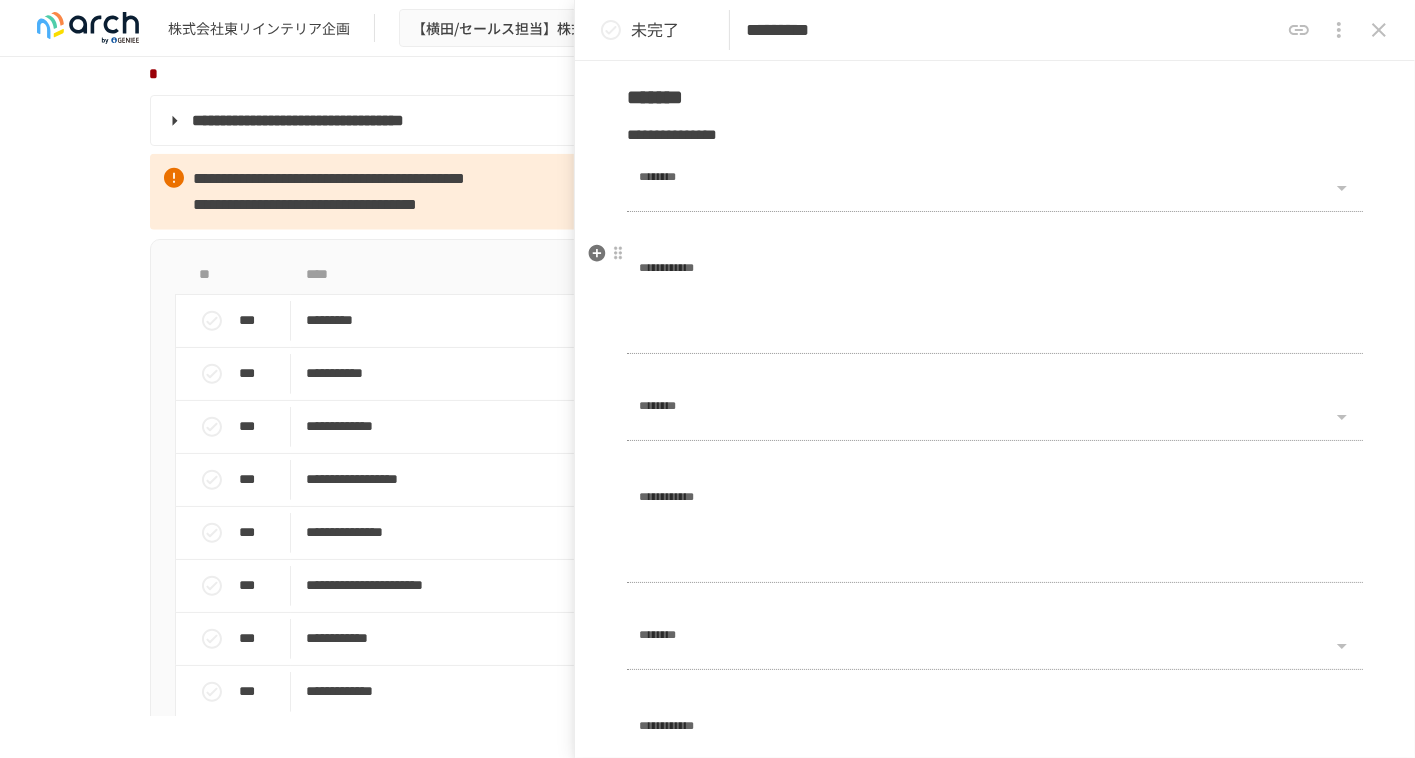click on "*" at bounding box center (995, 303) 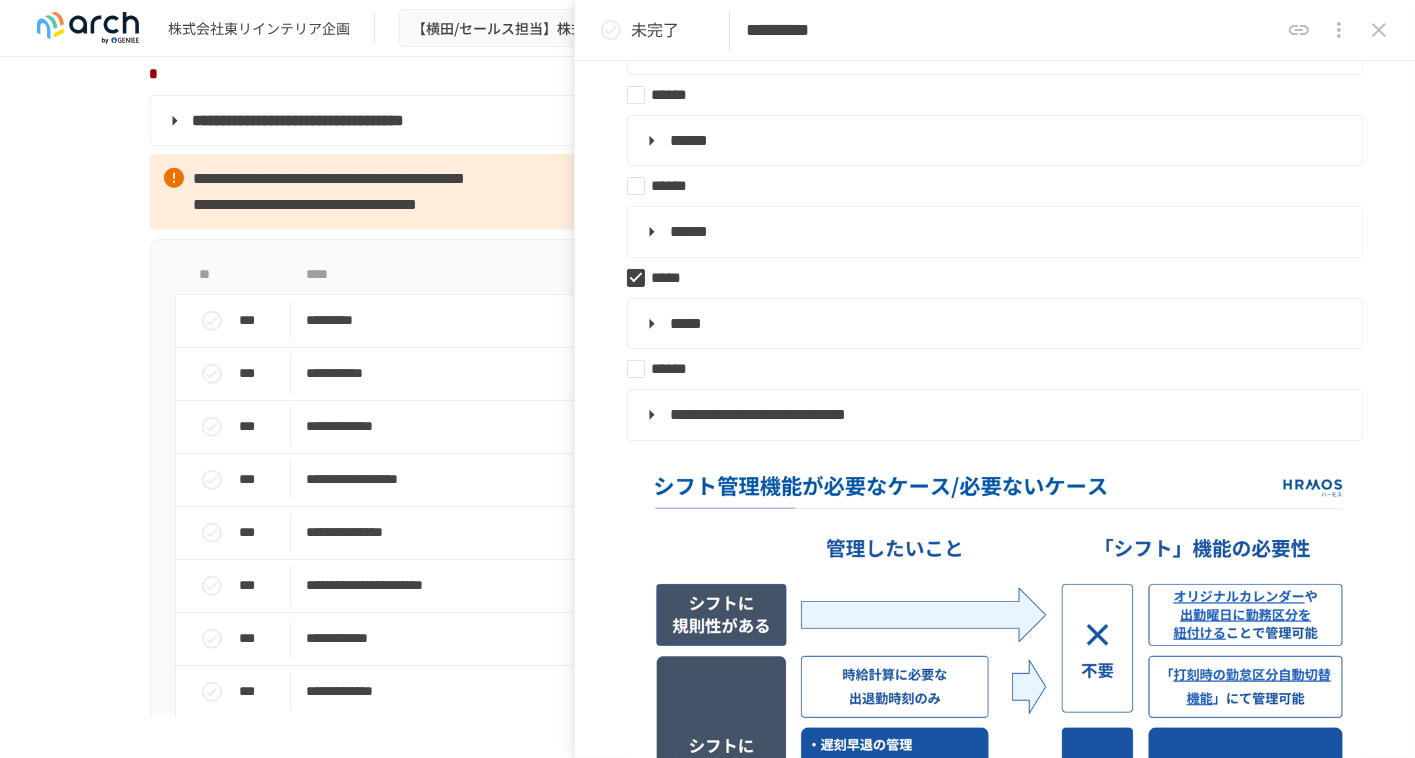 scroll, scrollTop: 968, scrollLeft: 0, axis: vertical 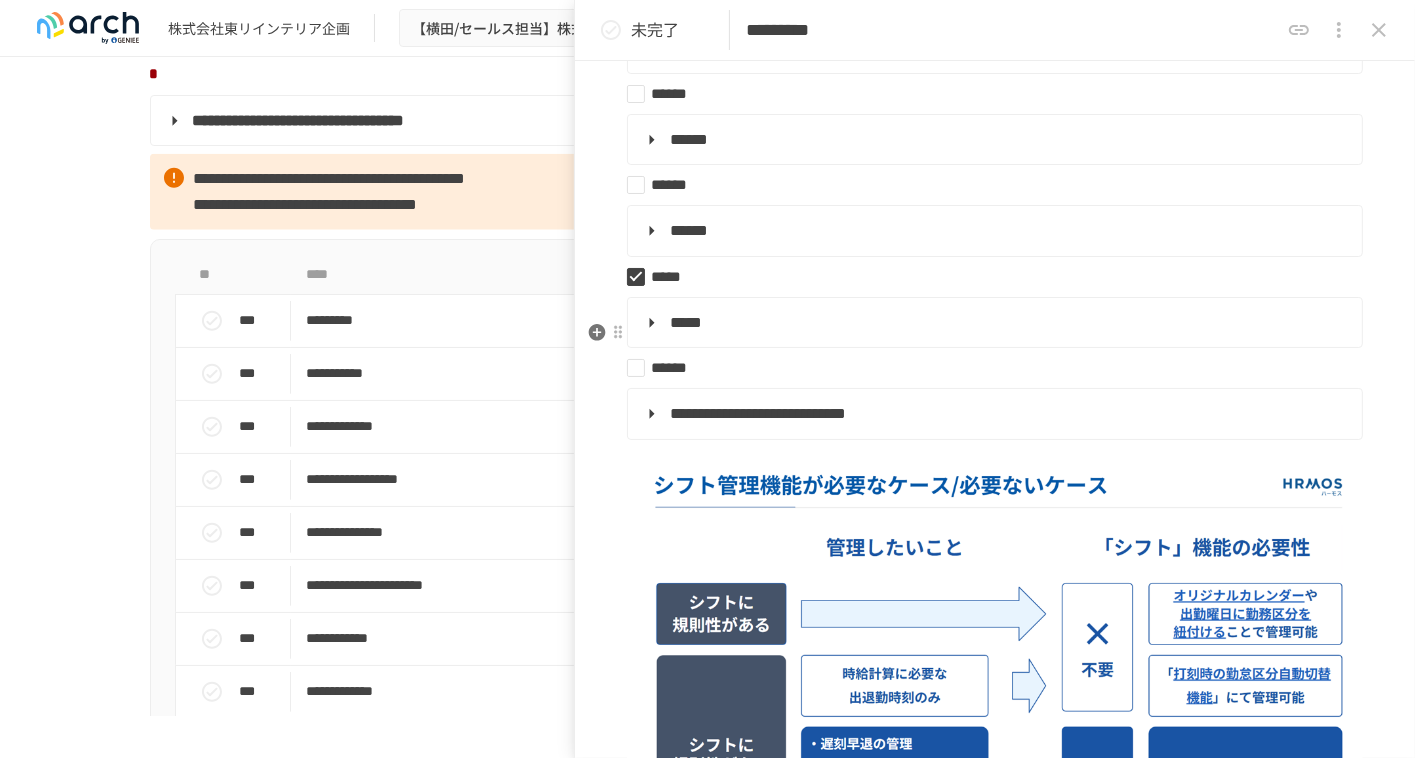 click on "*****" at bounding box center (993, 323) 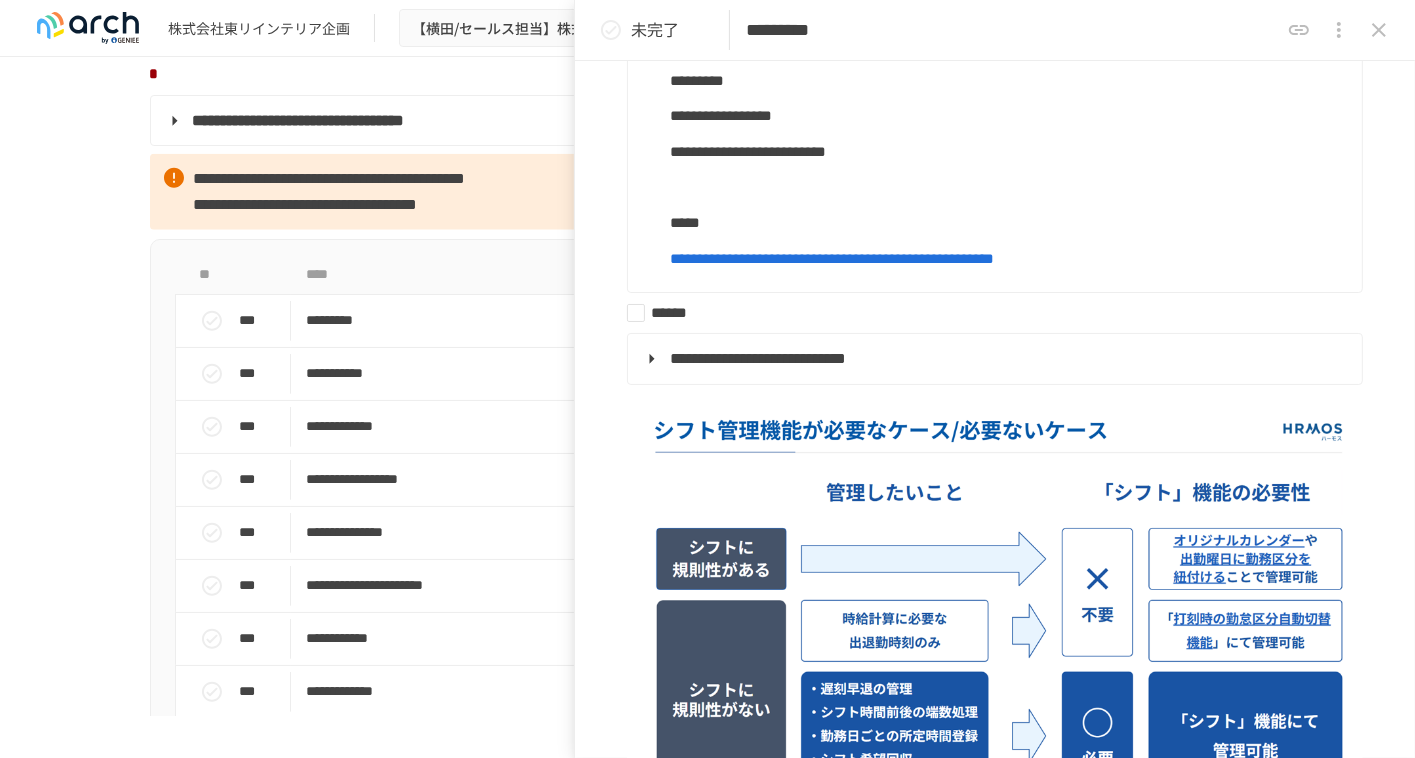 scroll, scrollTop: 1369, scrollLeft: 0, axis: vertical 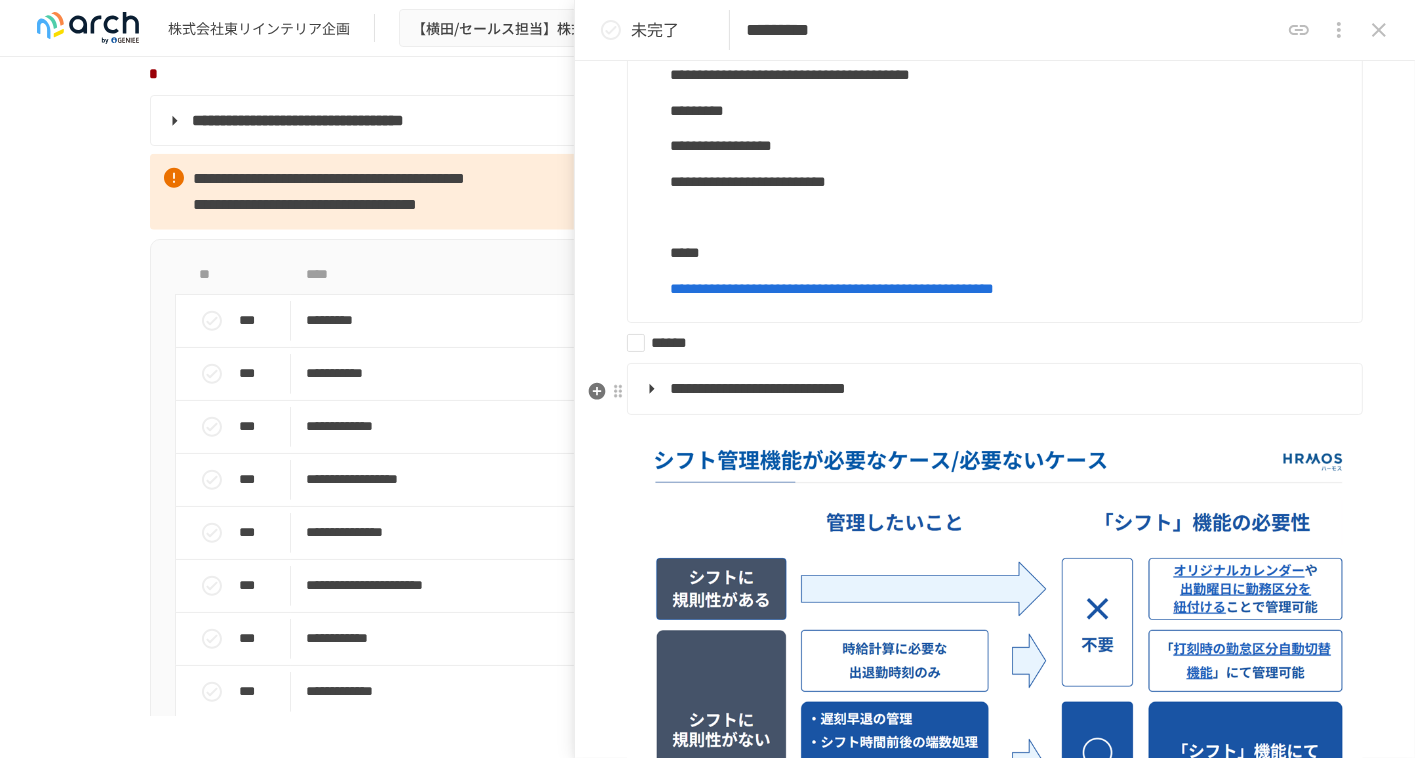 click on "******" at bounding box center (987, 343) 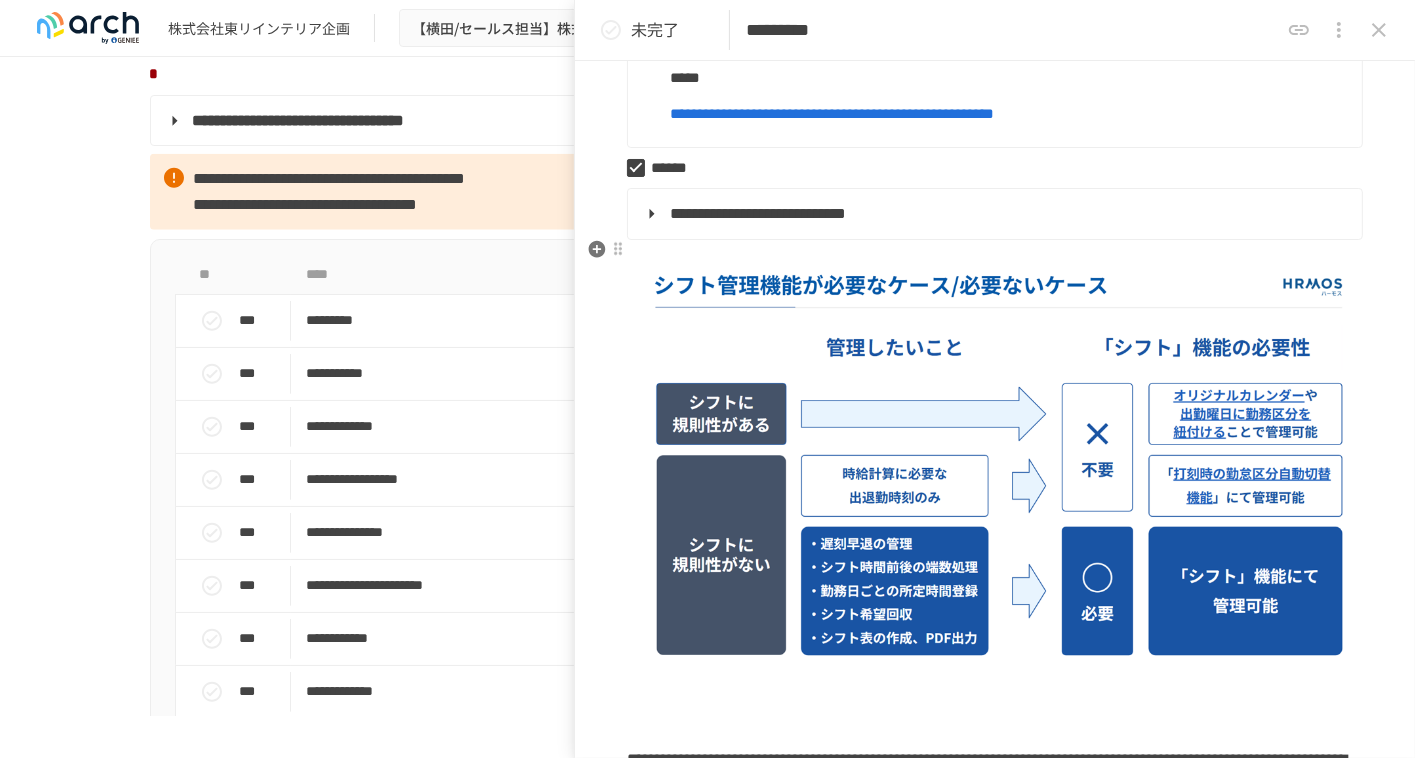 scroll, scrollTop: 1669, scrollLeft: 0, axis: vertical 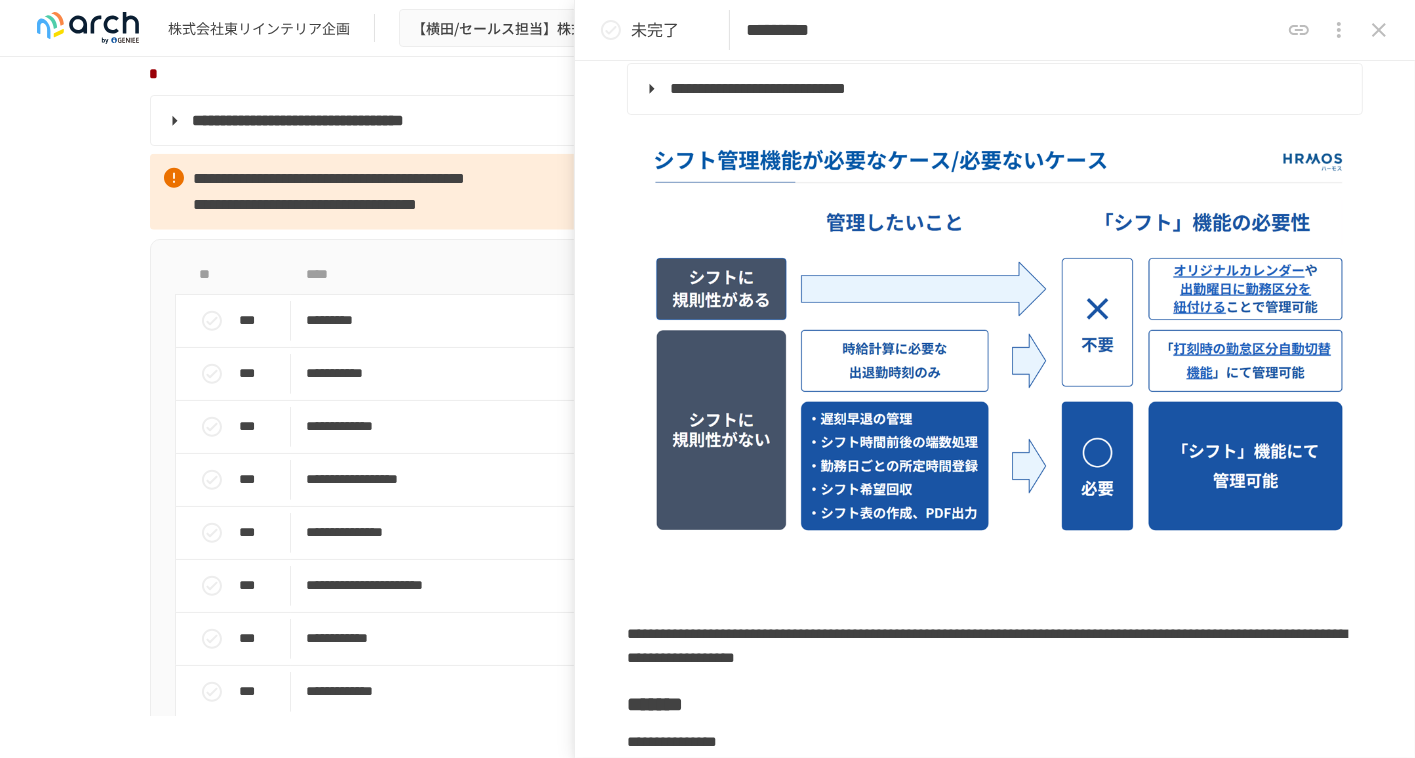click at bounding box center [1379, 30] 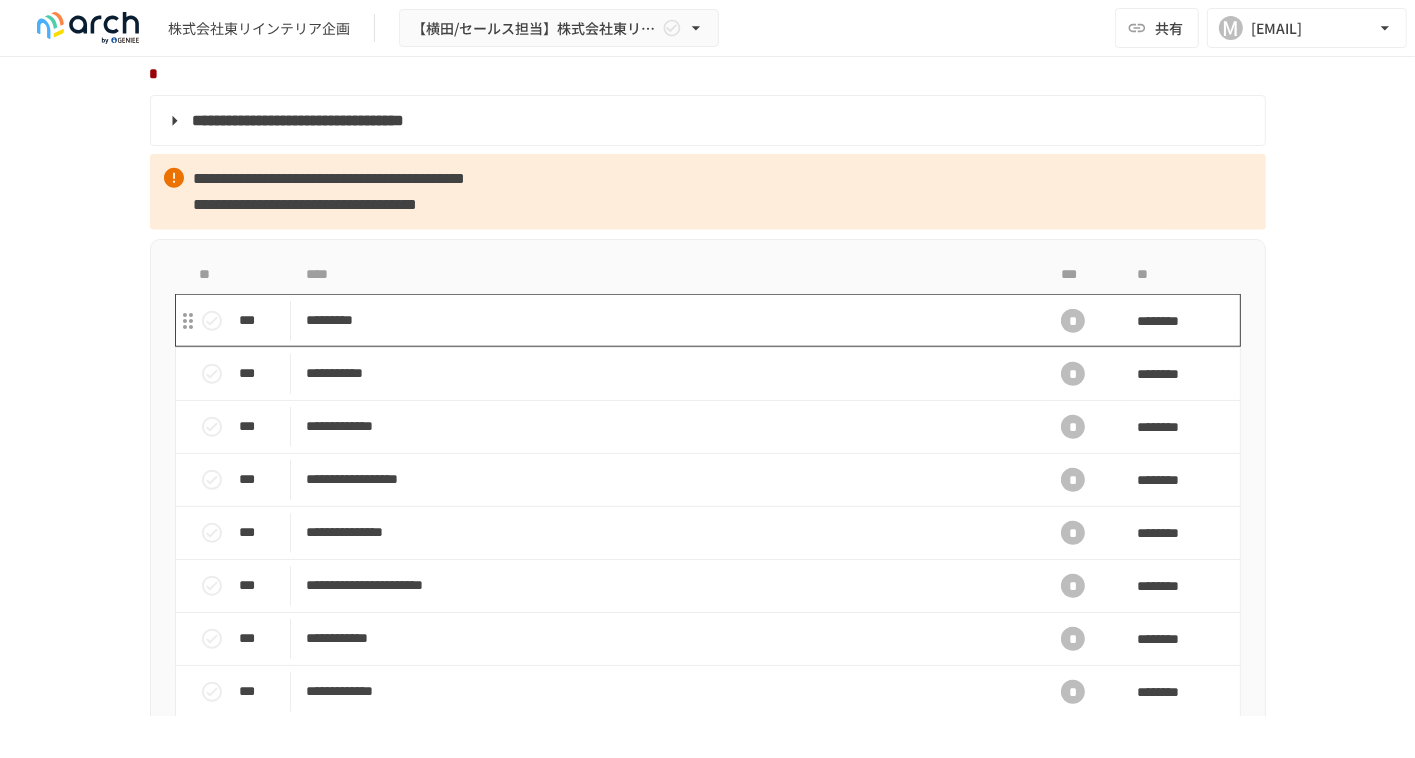 click on "*********" at bounding box center [666, 320] 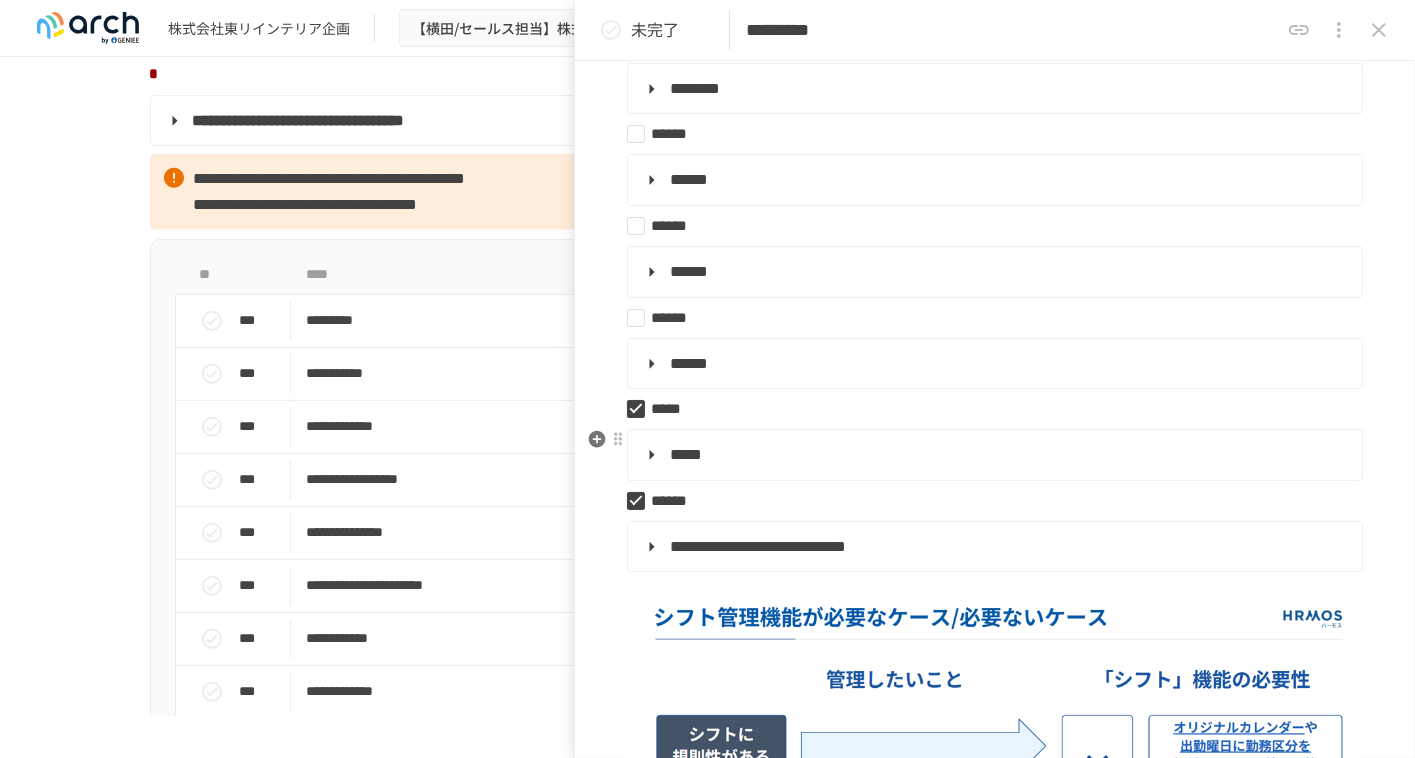 scroll, scrollTop: 400, scrollLeft: 0, axis: vertical 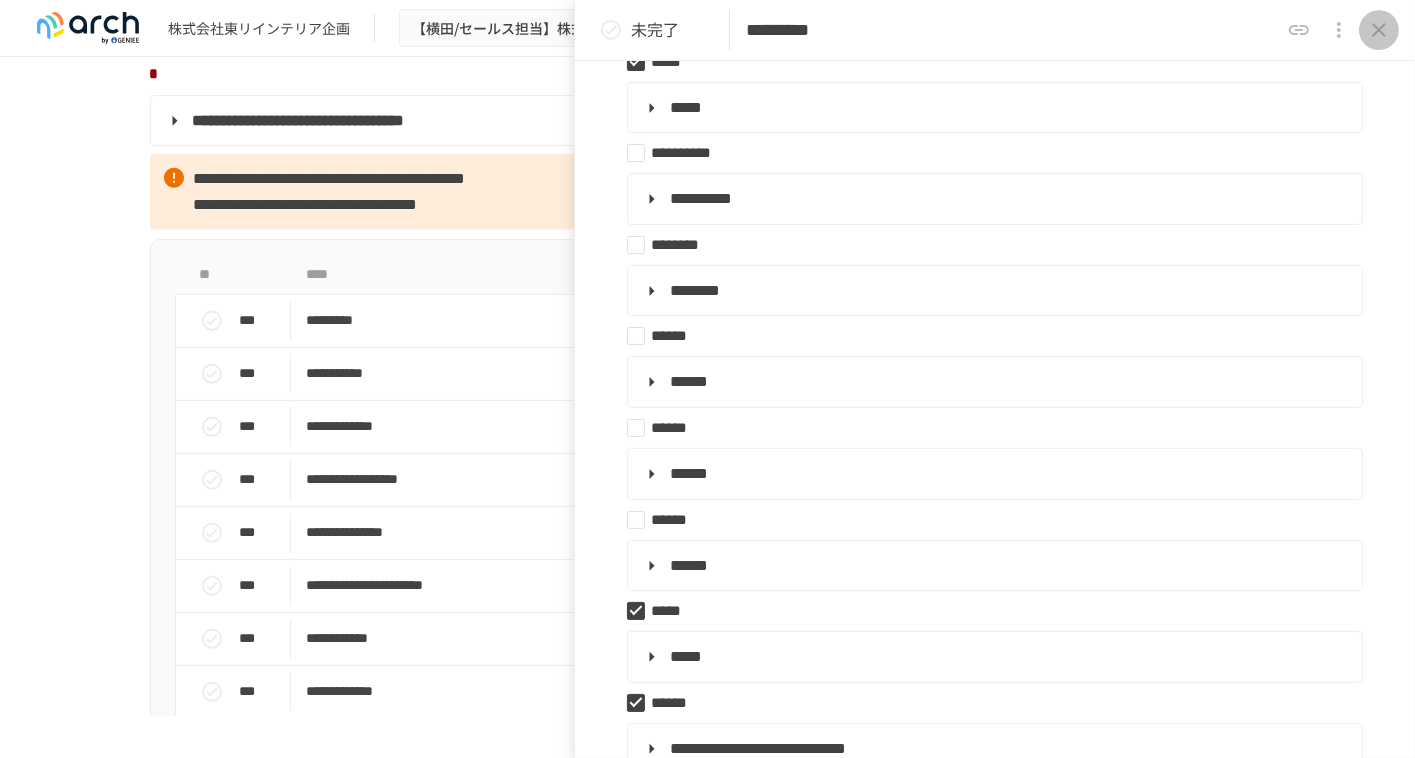 click at bounding box center (1379, 30) 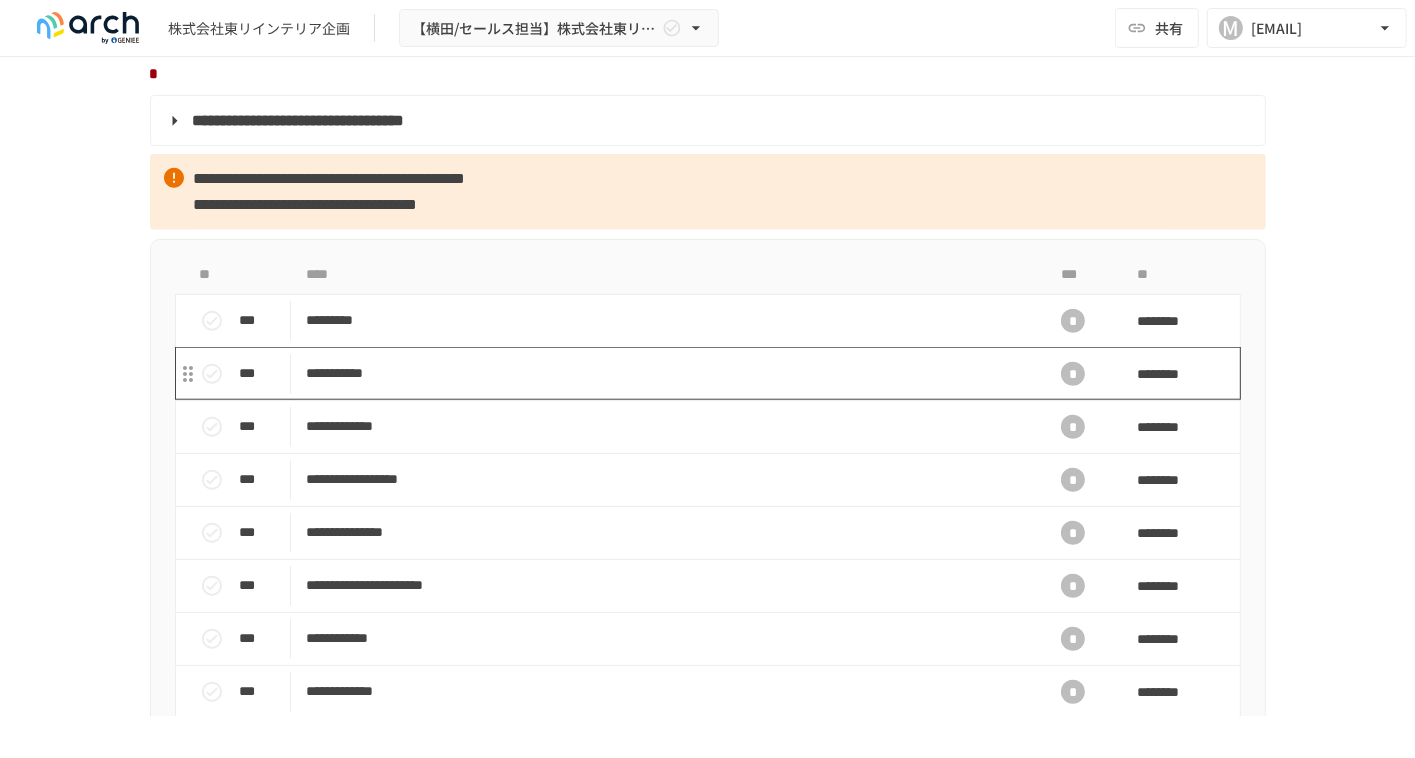 click on "**********" at bounding box center [666, 373] 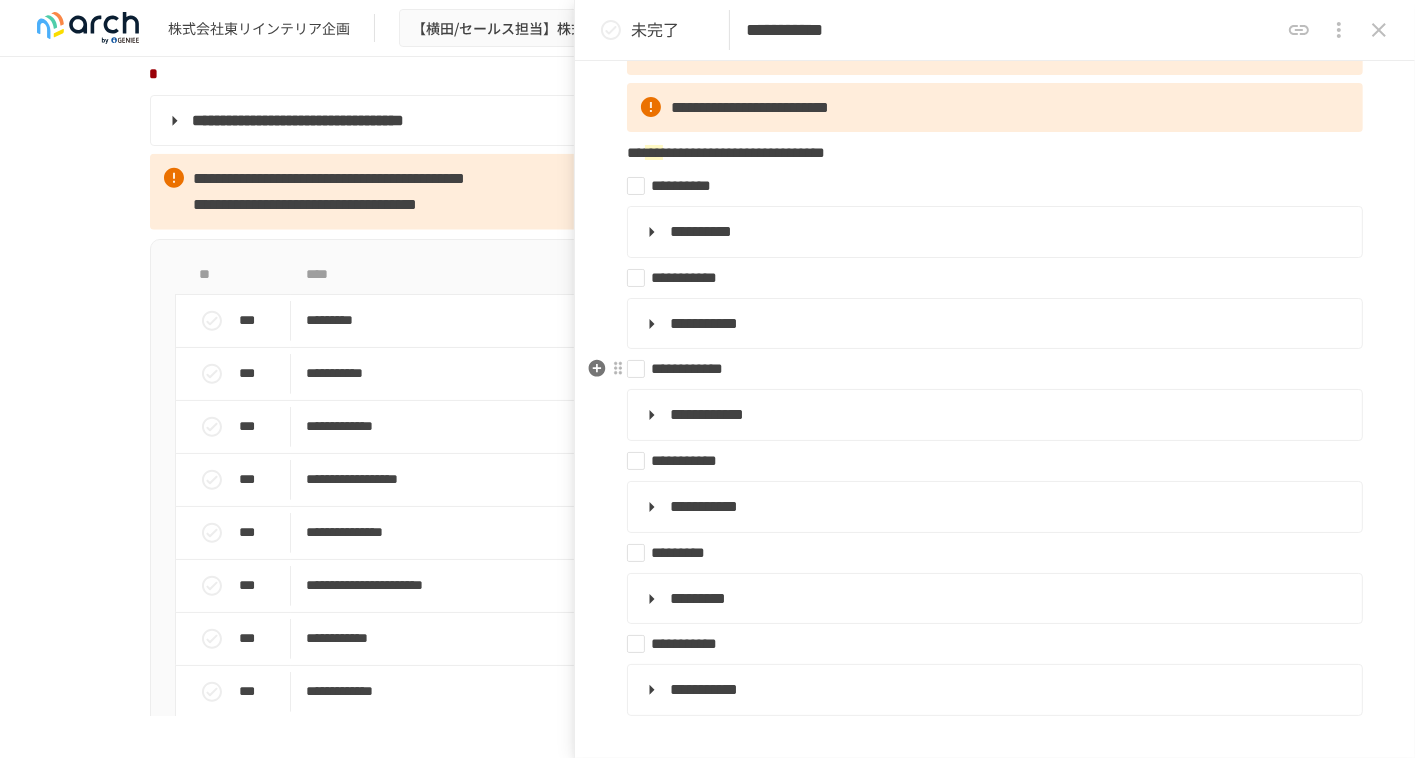 scroll, scrollTop: 300, scrollLeft: 0, axis: vertical 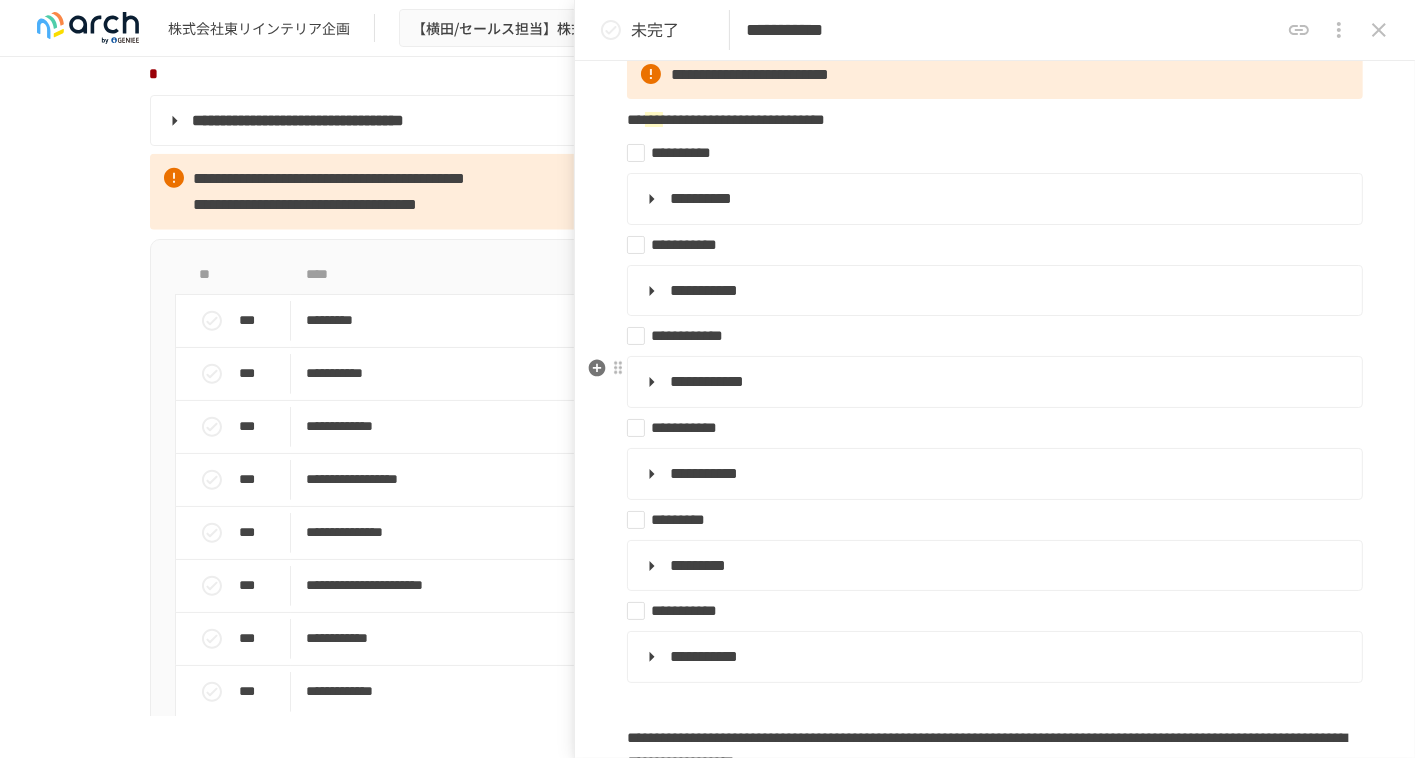 click on "**********" at bounding box center [707, 381] 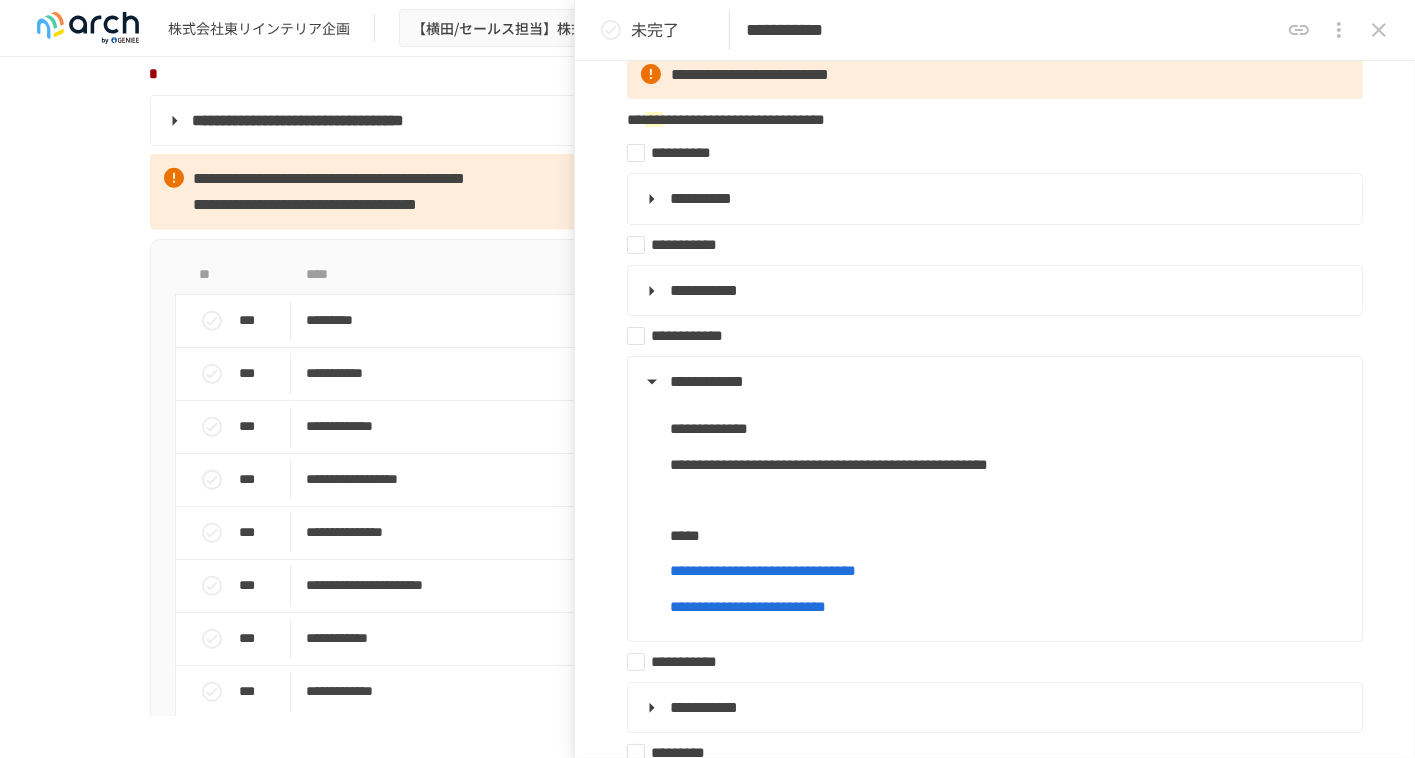 scroll, scrollTop: 0, scrollLeft: 0, axis: both 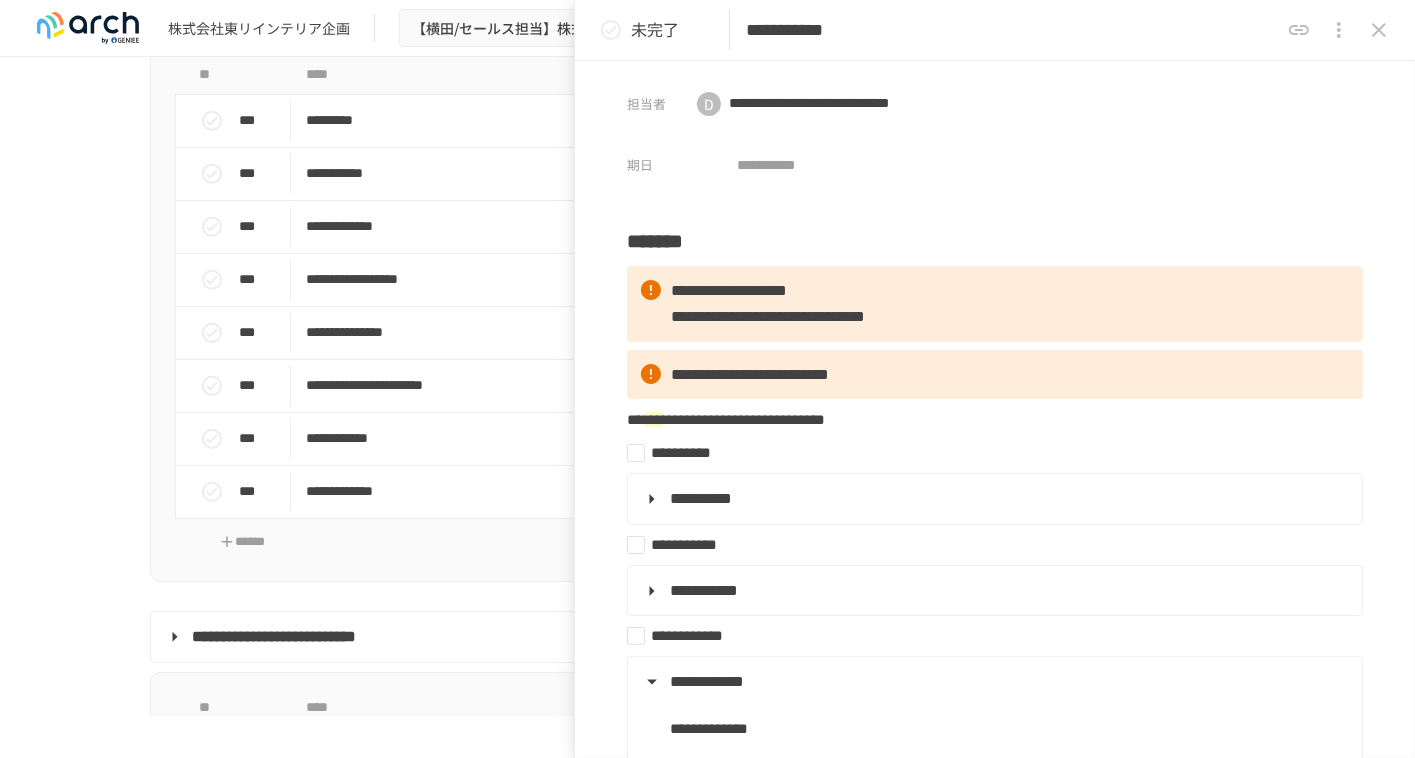 click at bounding box center [1379, 30] 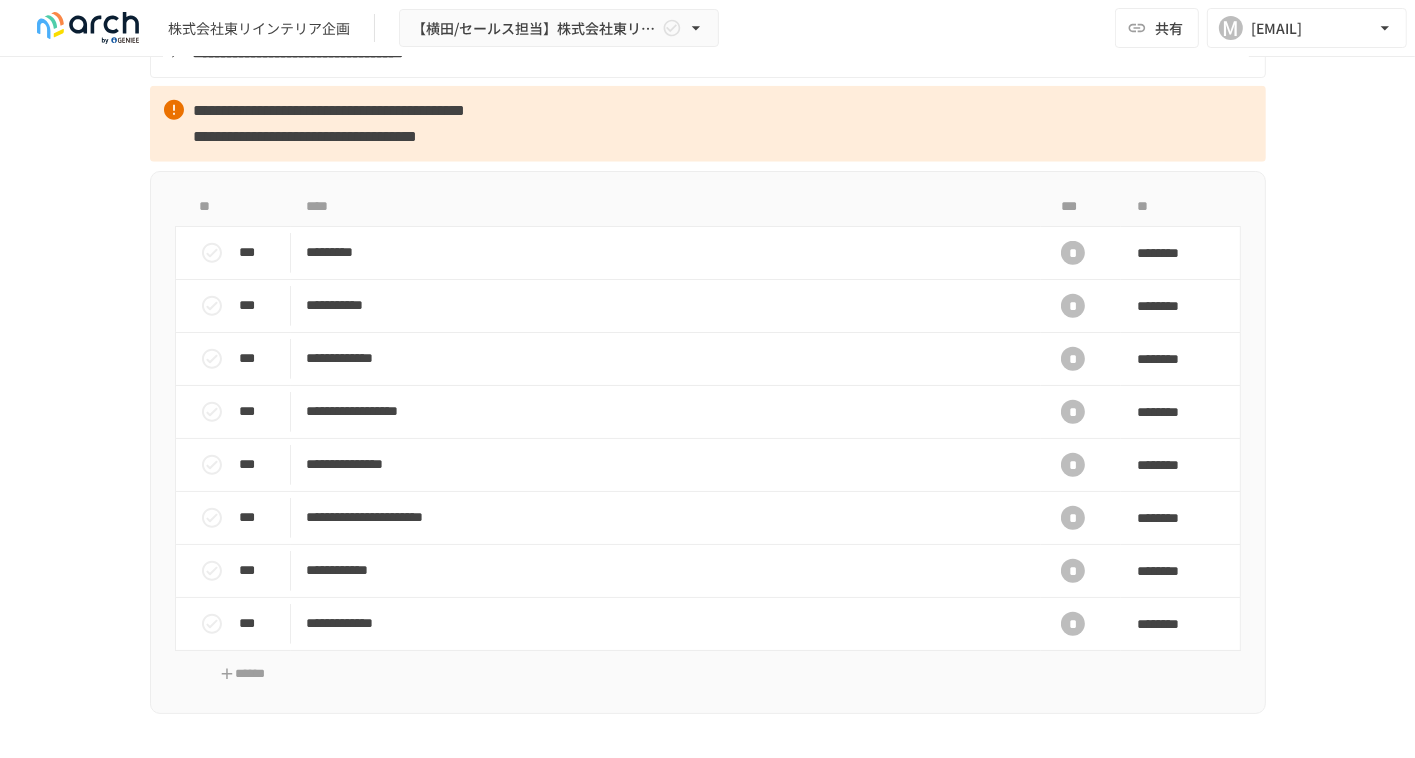 scroll, scrollTop: 1900, scrollLeft: 0, axis: vertical 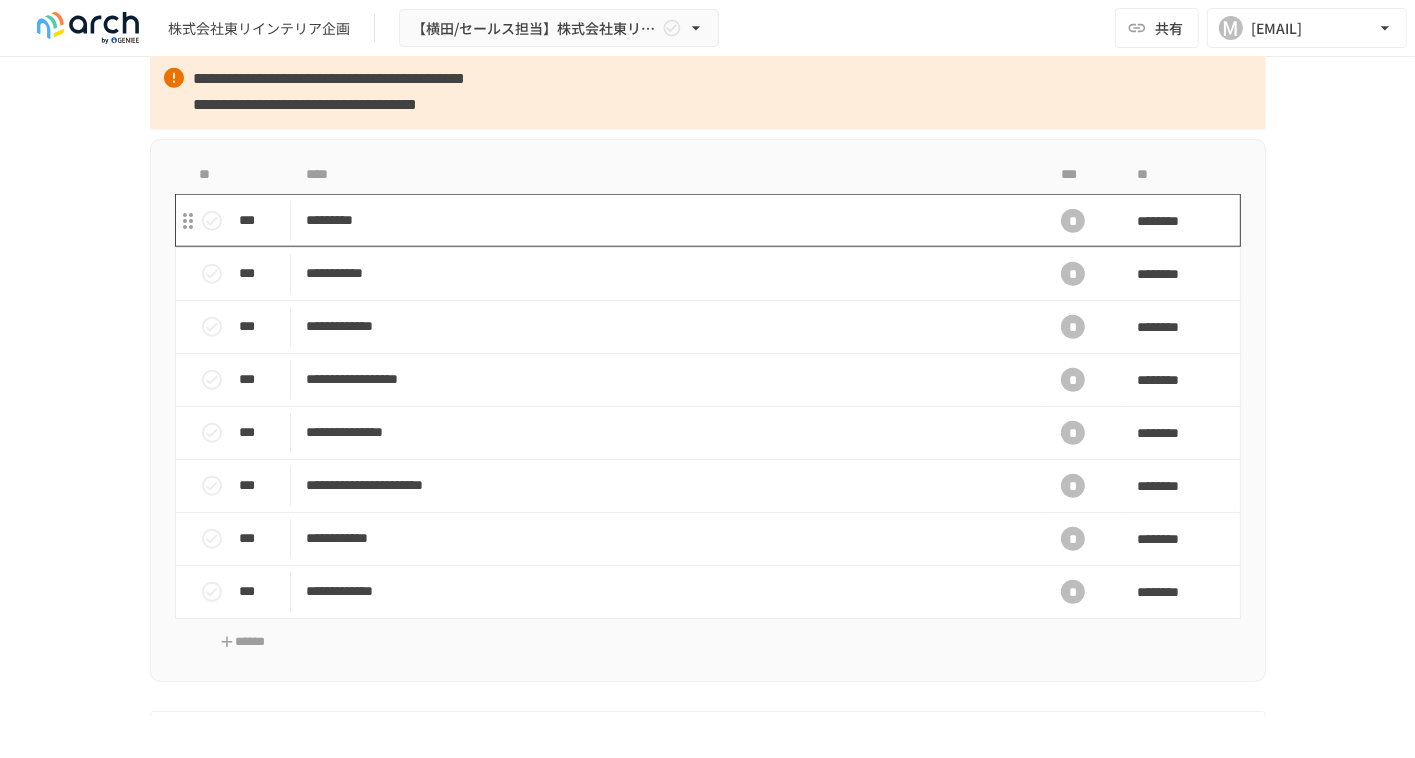 click on "*********" at bounding box center (666, 220) 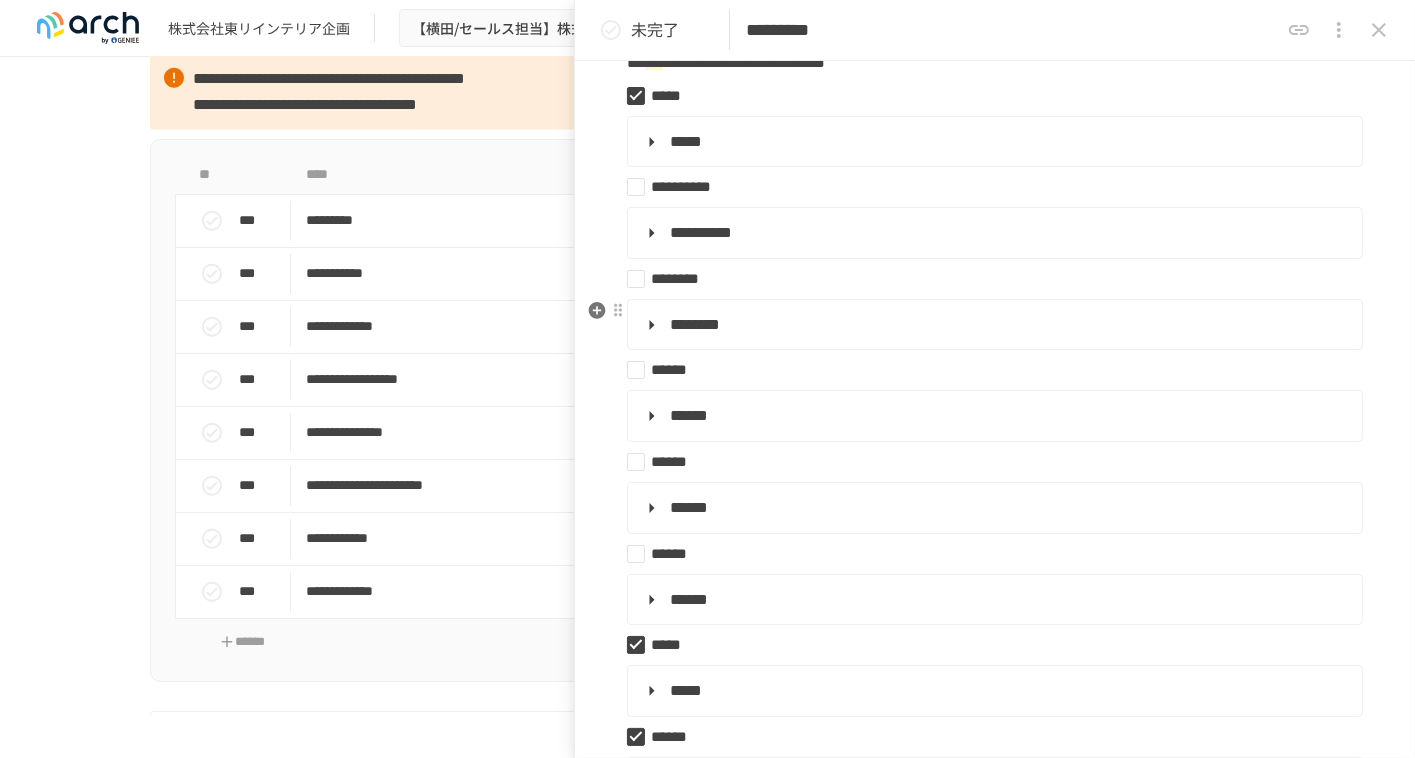 scroll, scrollTop: 400, scrollLeft: 0, axis: vertical 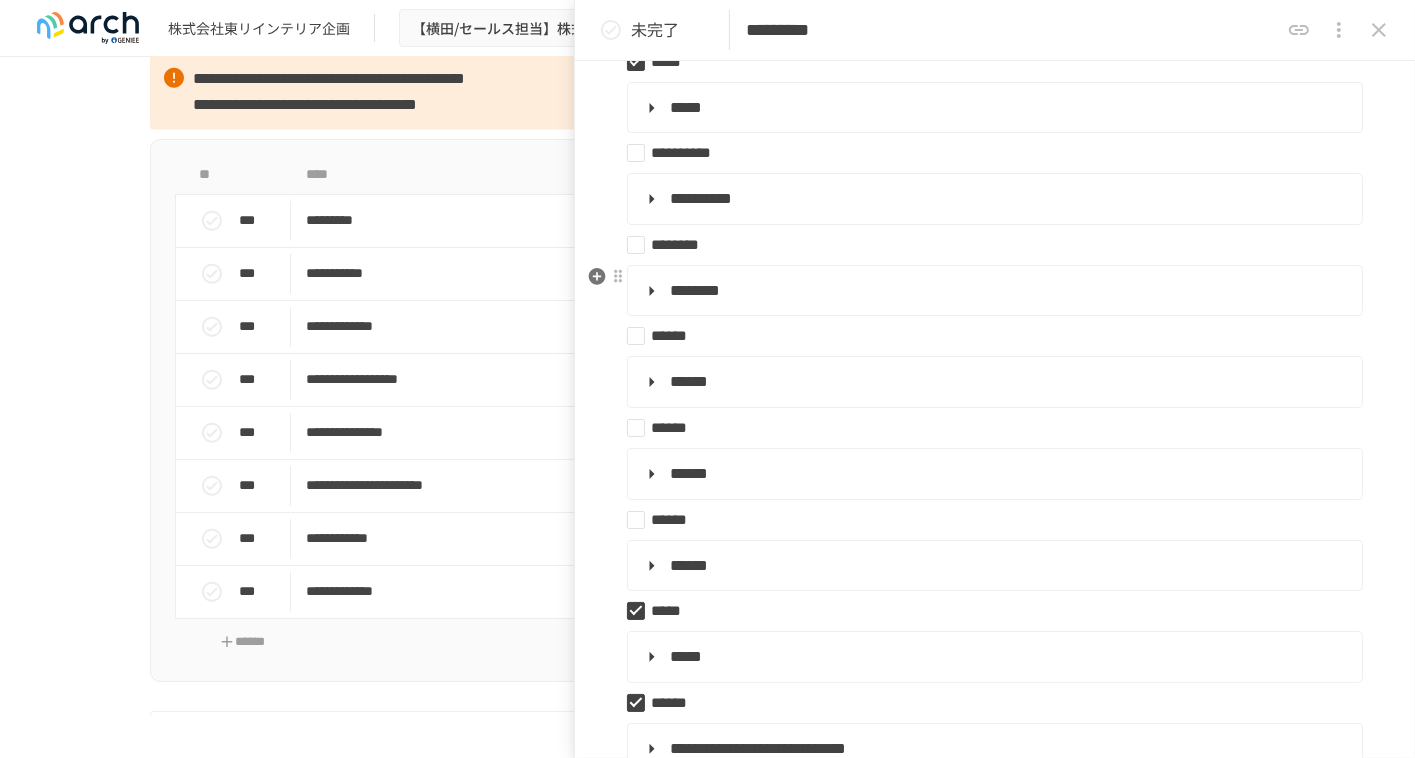 click on "********" at bounding box center [993, 291] 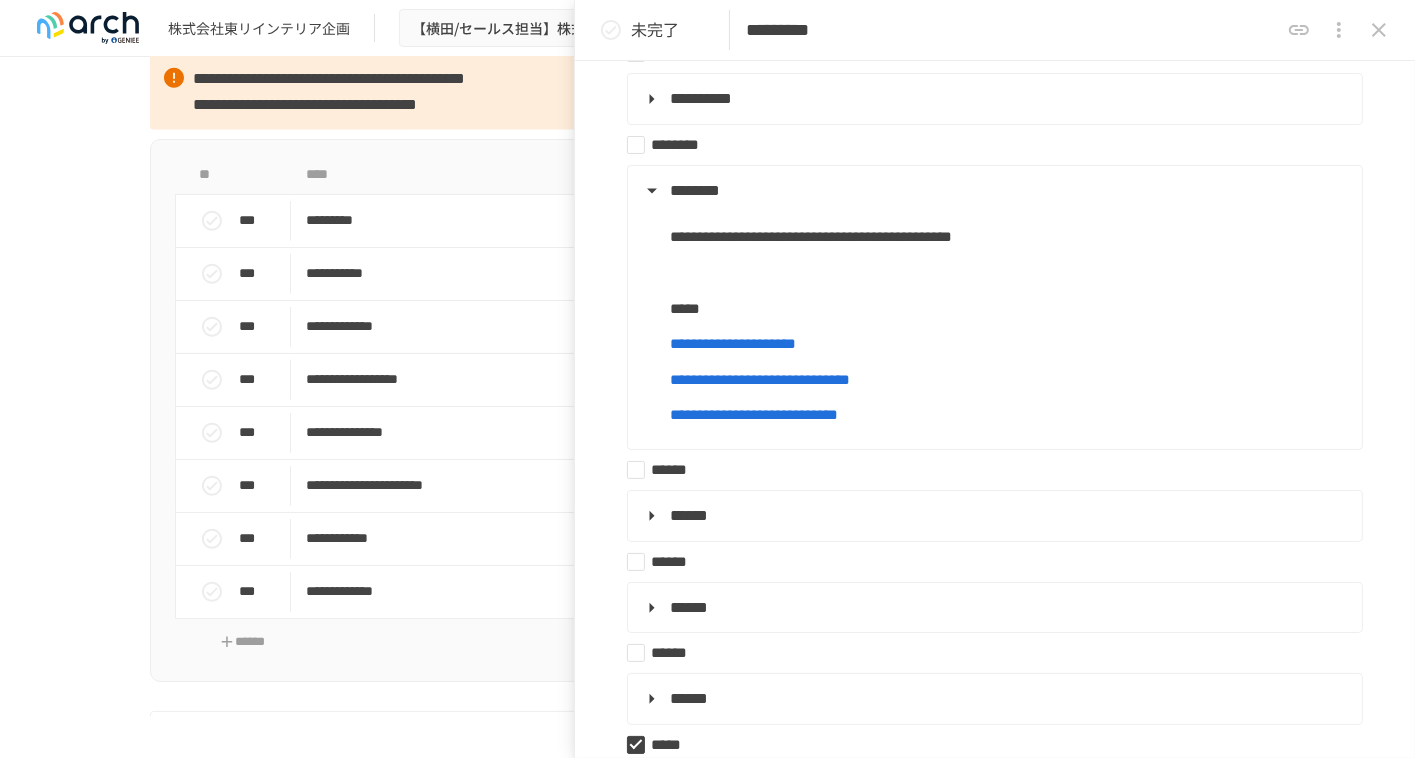 scroll, scrollTop: 0, scrollLeft: 0, axis: both 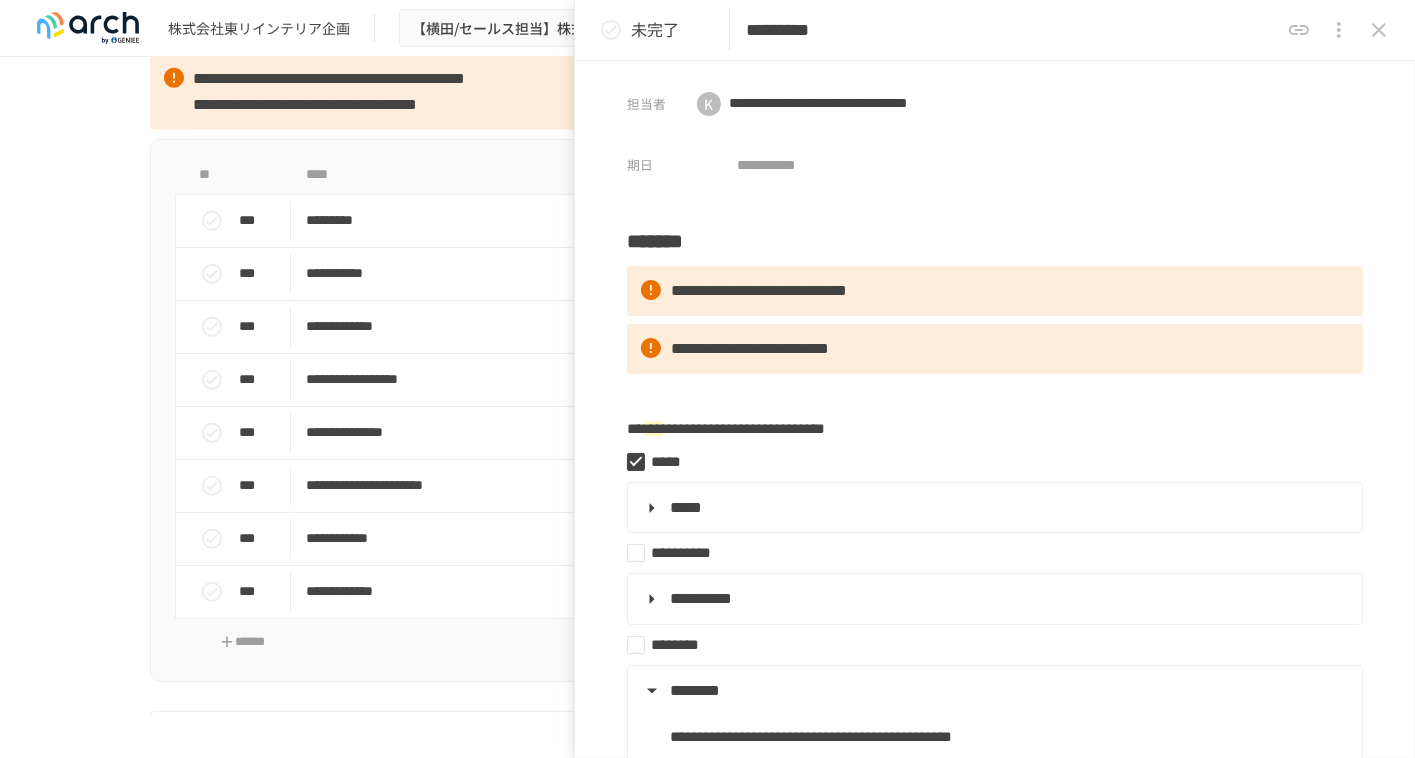click on "**********" at bounding box center [708, 2364] 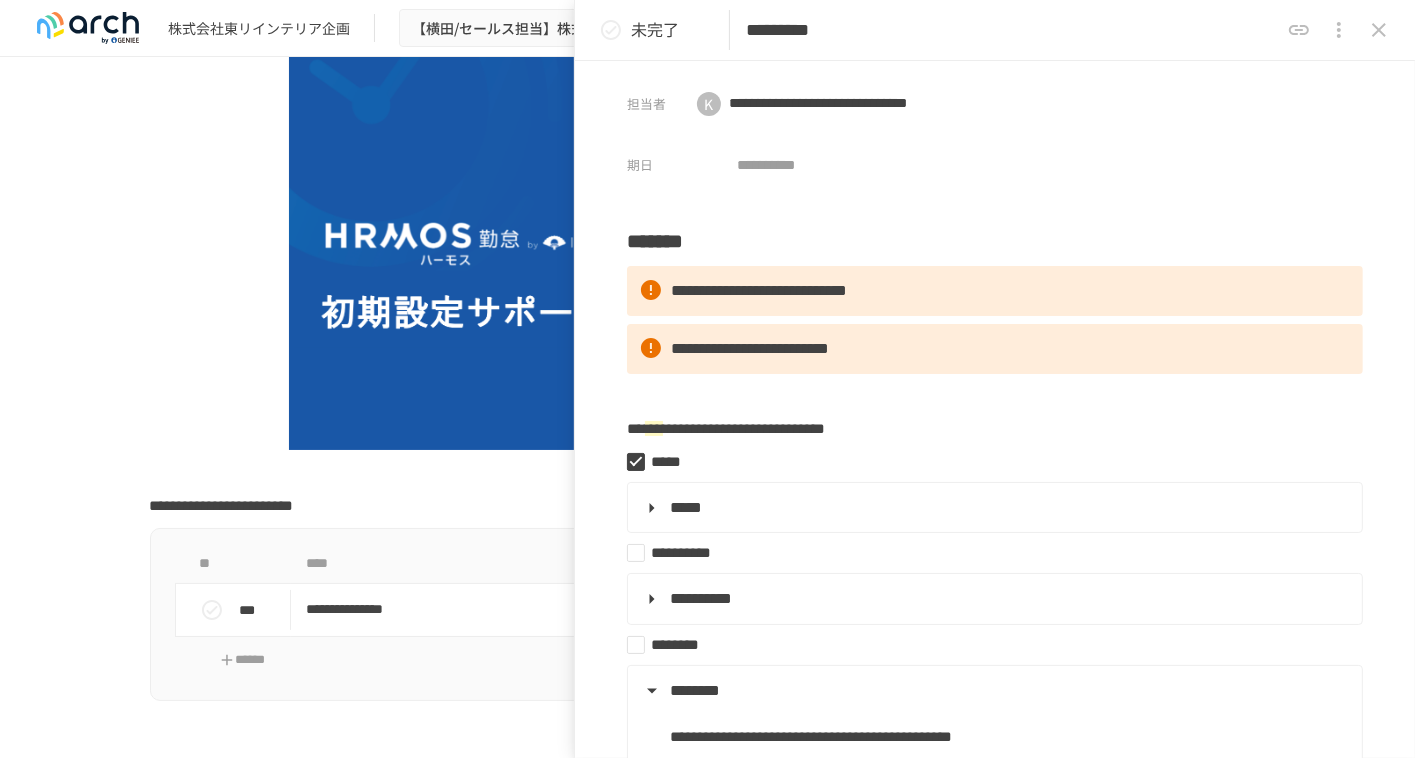 scroll, scrollTop: 300, scrollLeft: 0, axis: vertical 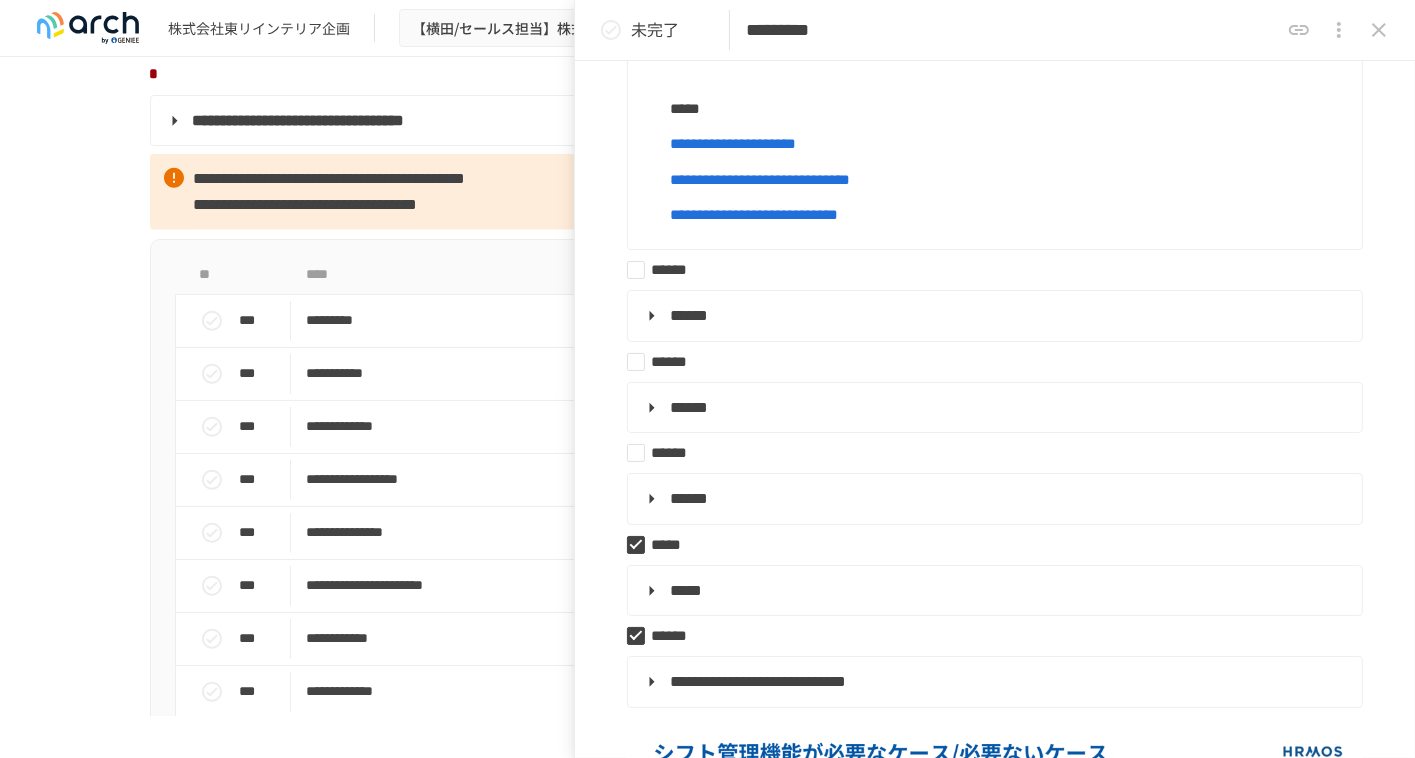 click 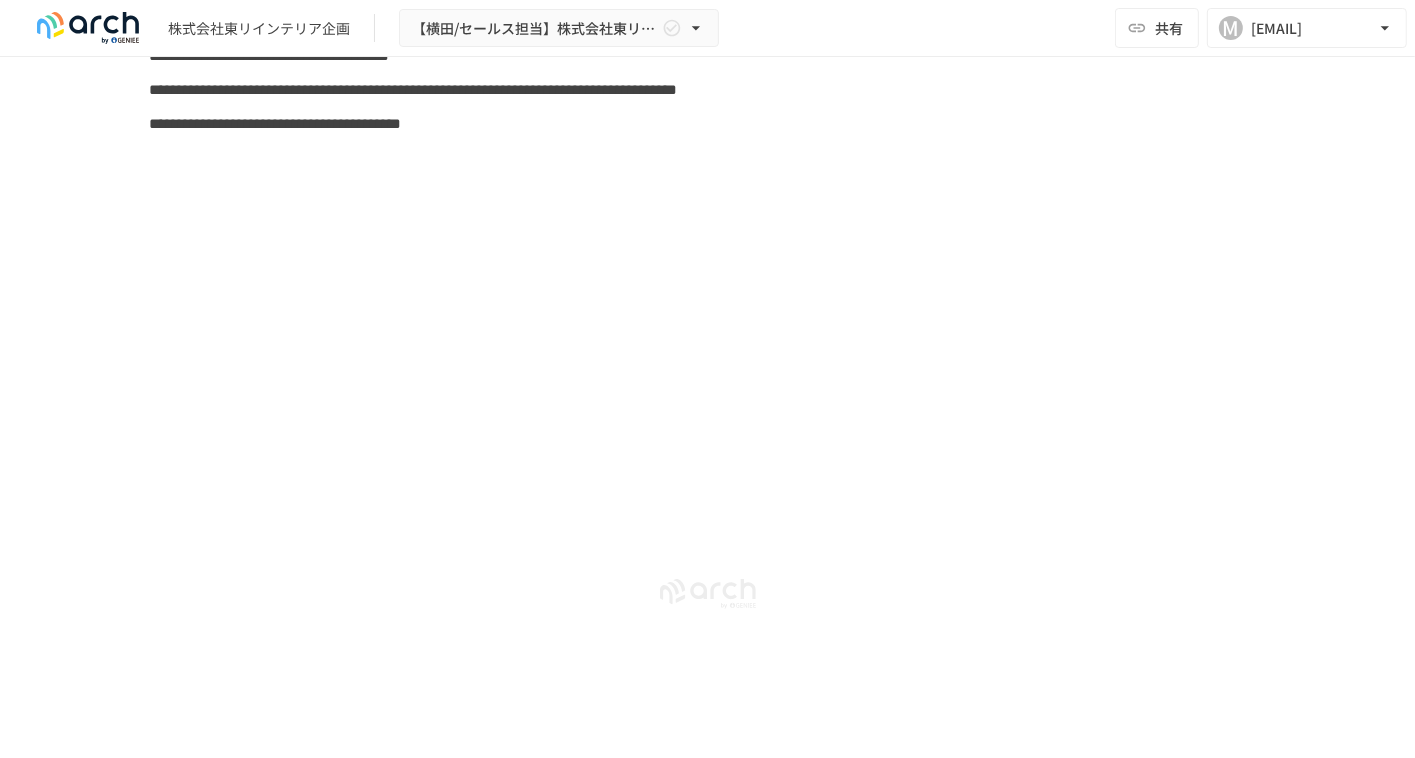 scroll, scrollTop: 8464, scrollLeft: 0, axis: vertical 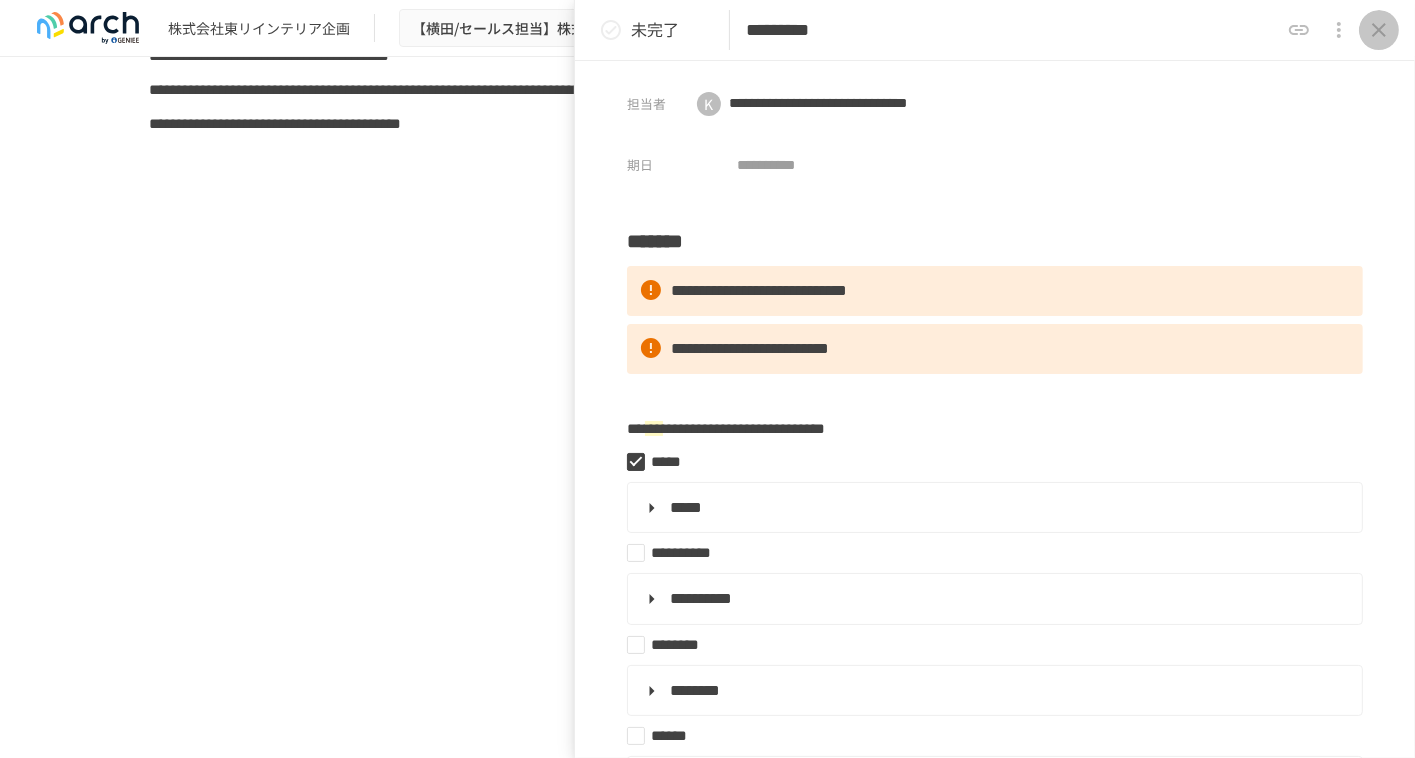 click at bounding box center (1379, 30) 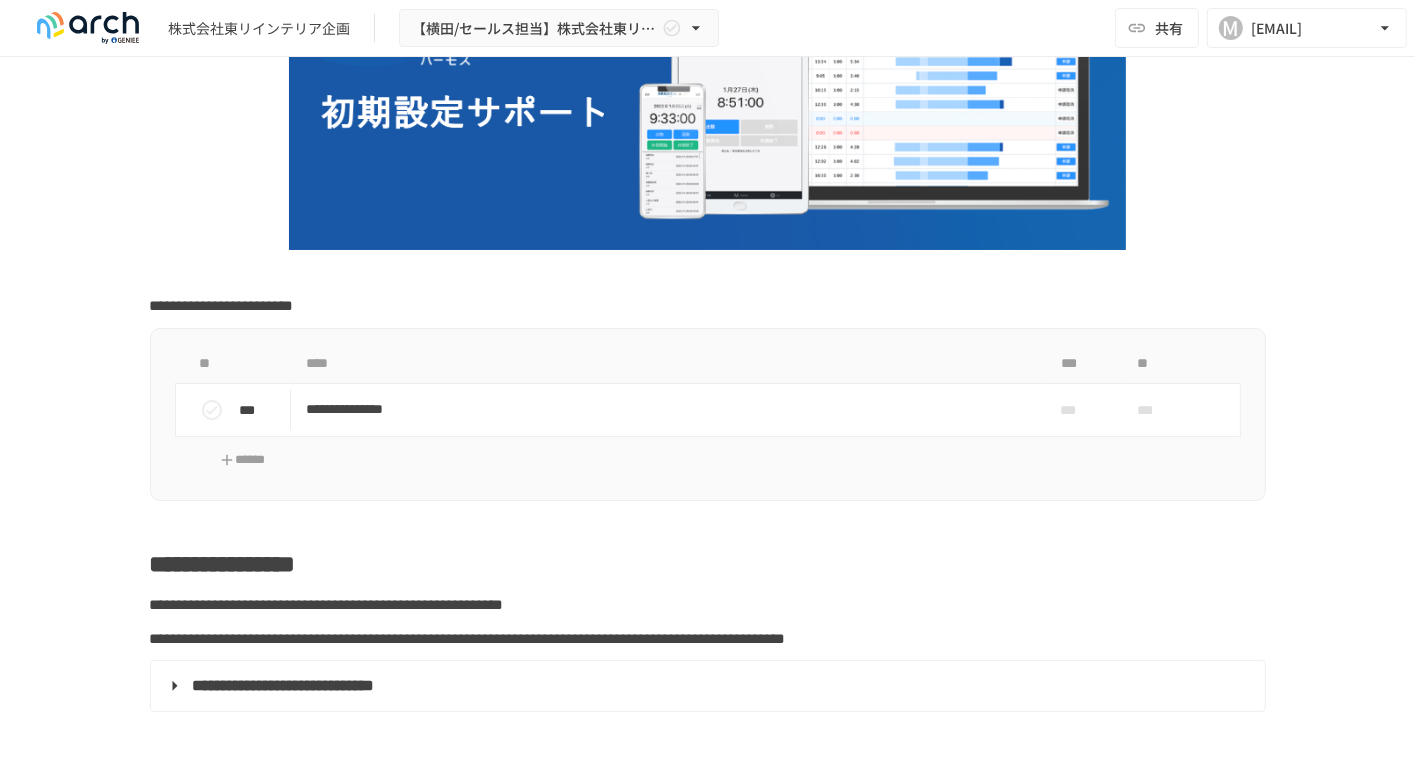 scroll, scrollTop: 0, scrollLeft: 0, axis: both 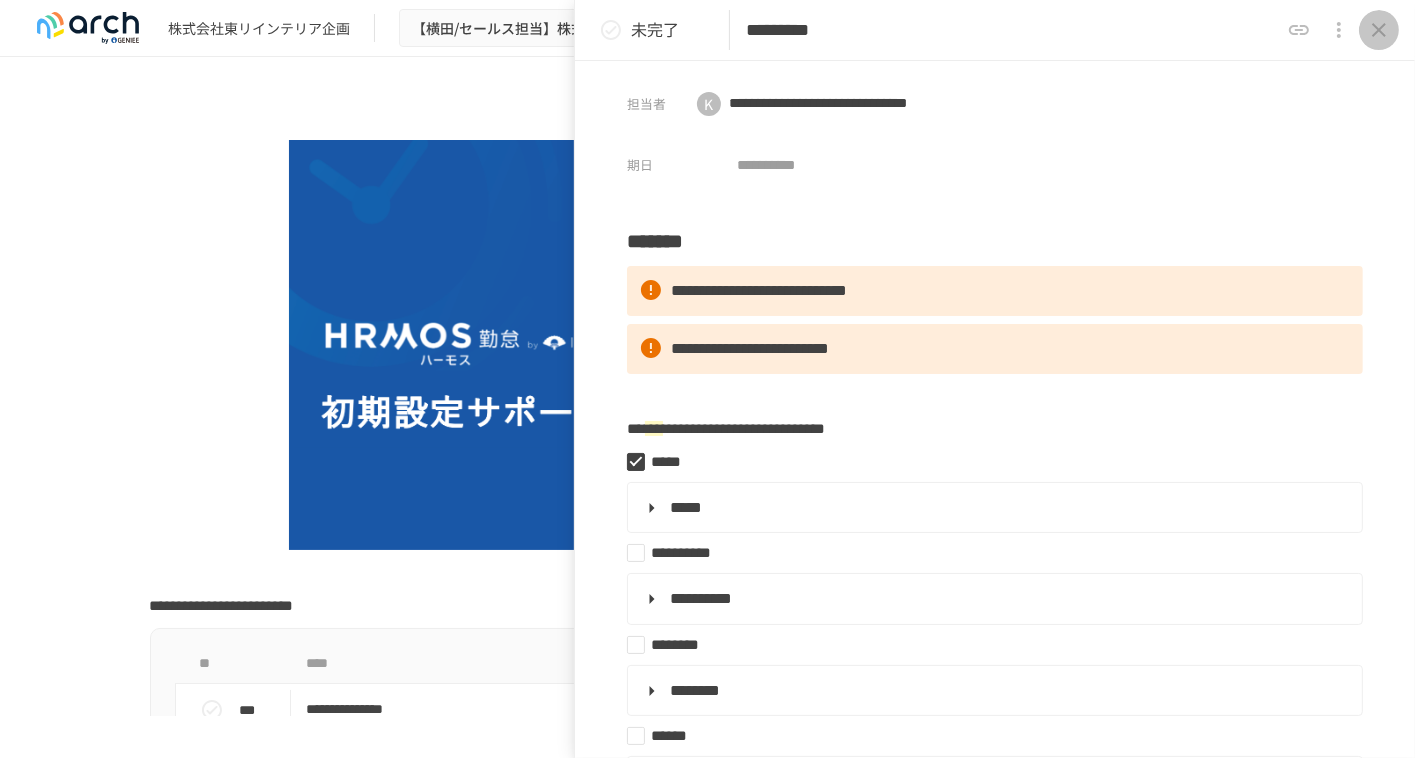 drag, startPoint x: 1379, startPoint y: 24, endPoint x: 1367, endPoint y: 33, distance: 15 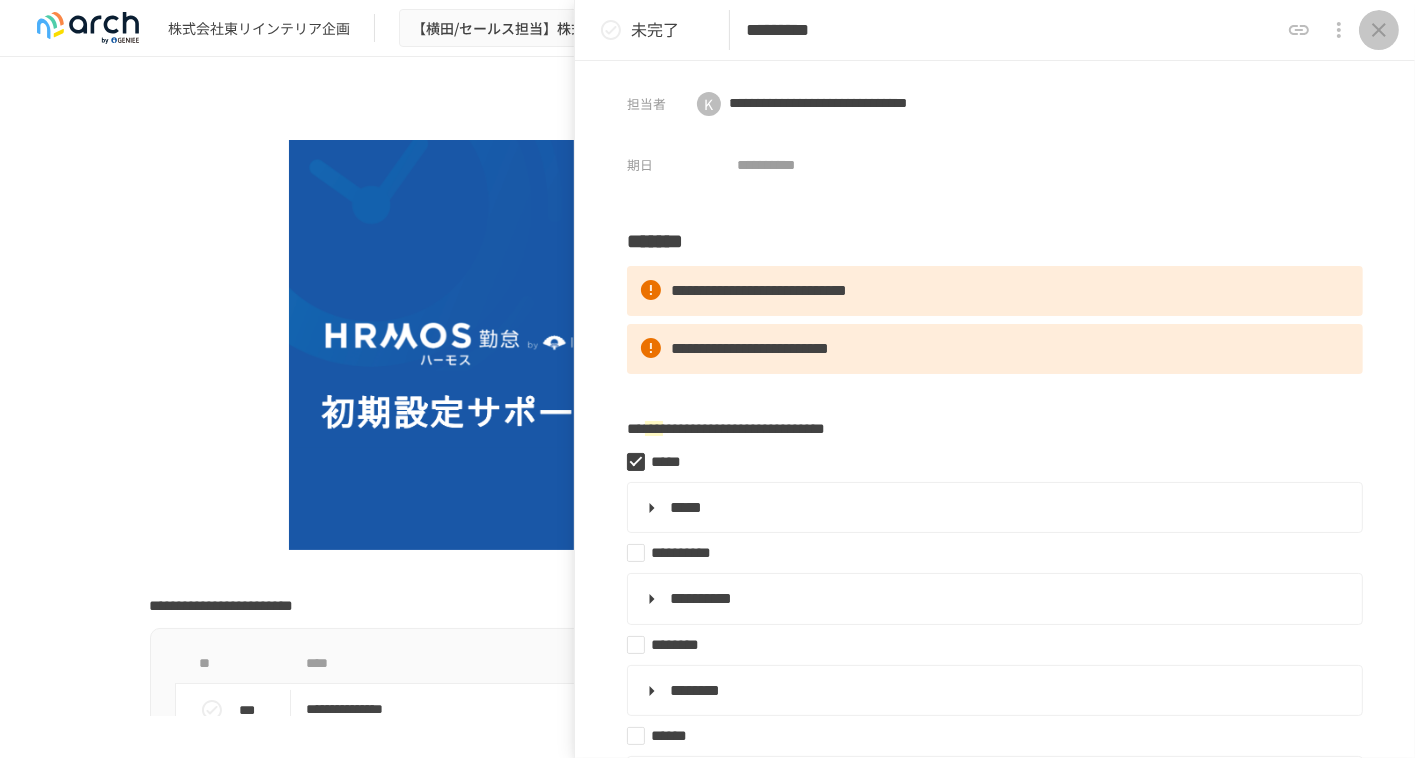 click 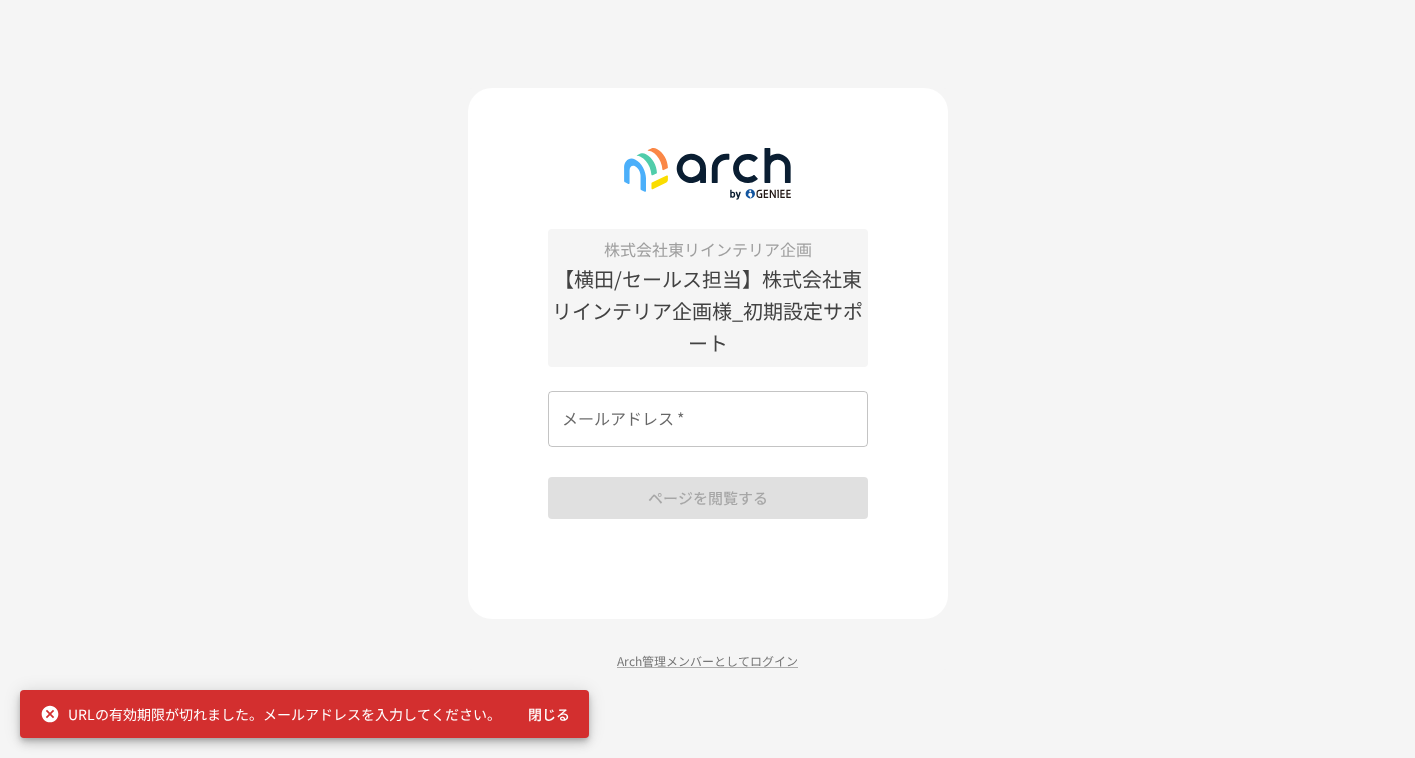 scroll, scrollTop: 0, scrollLeft: 0, axis: both 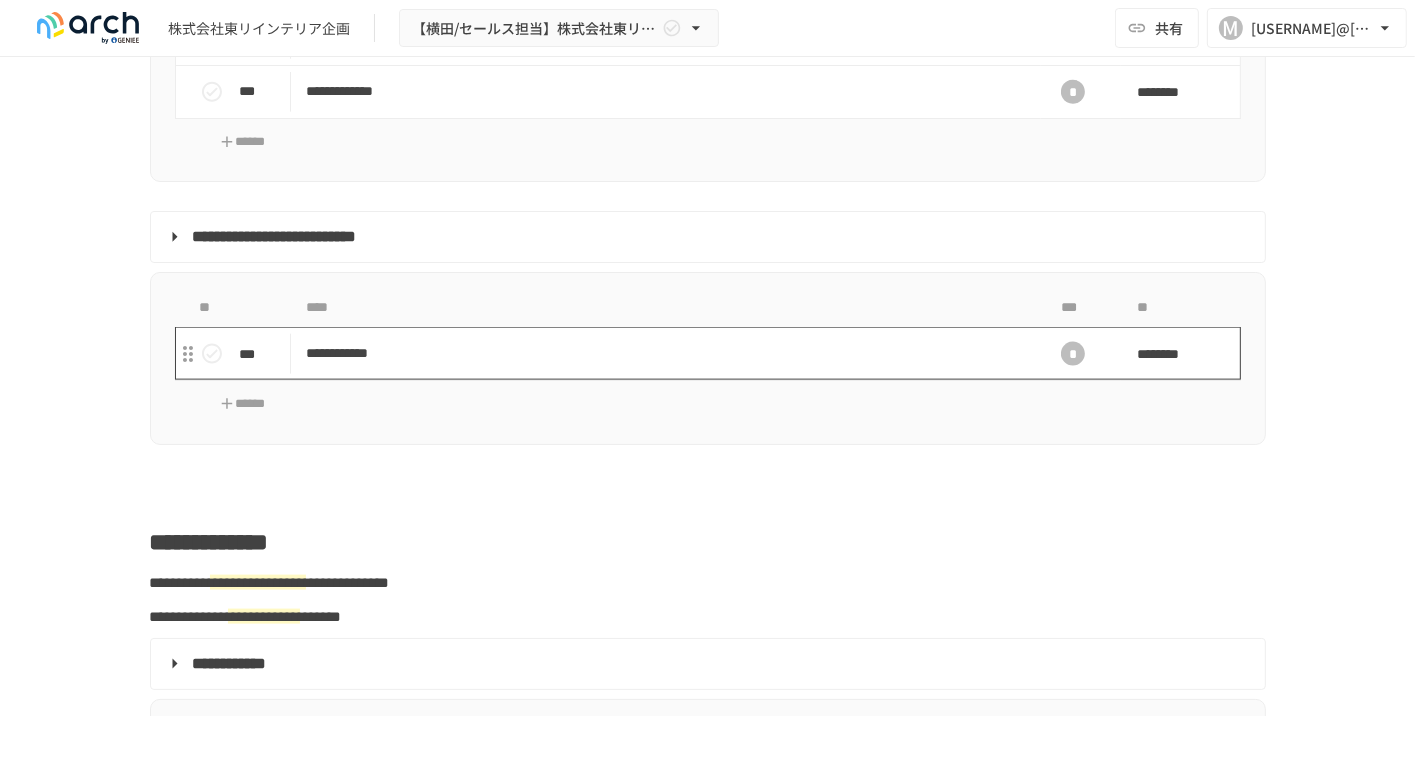 click on "**********" at bounding box center (666, 353) 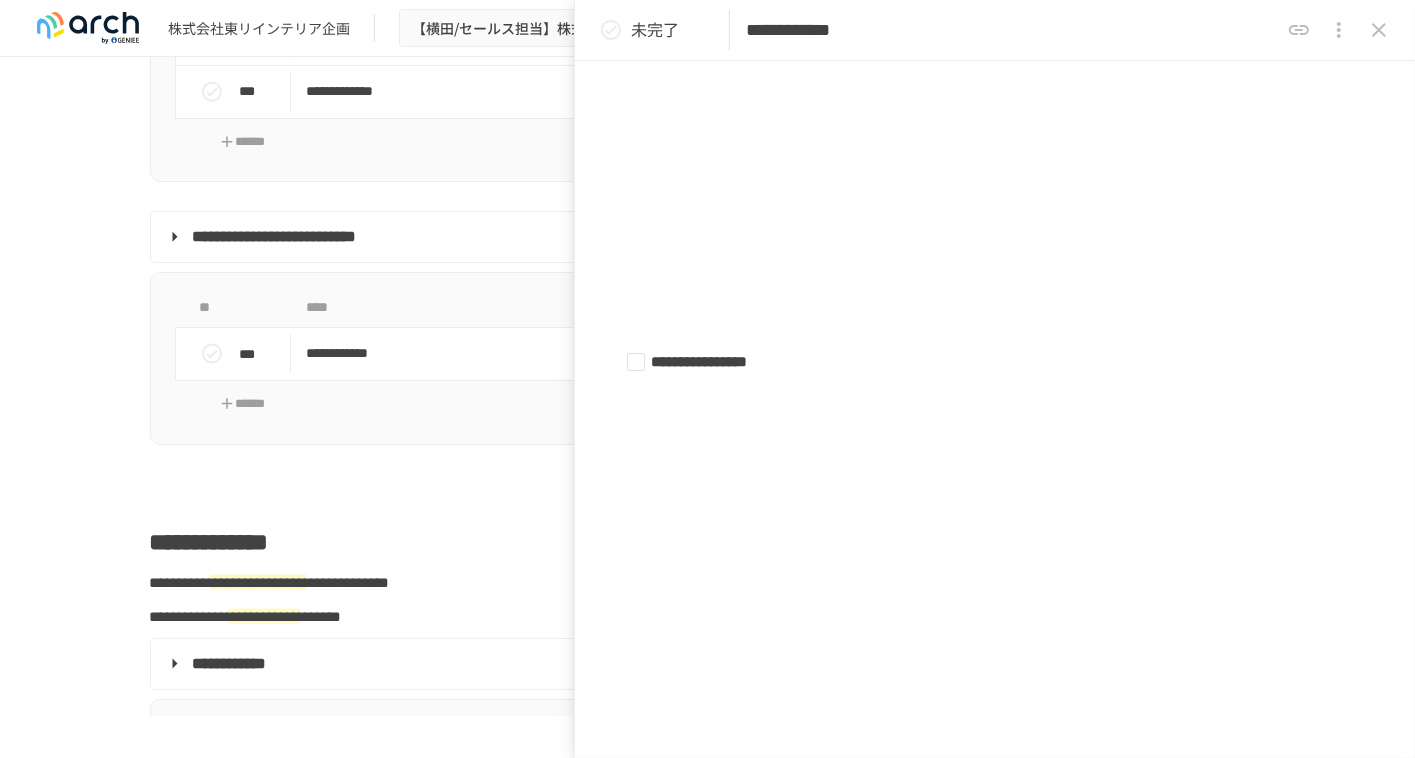 scroll, scrollTop: 0, scrollLeft: 0, axis: both 